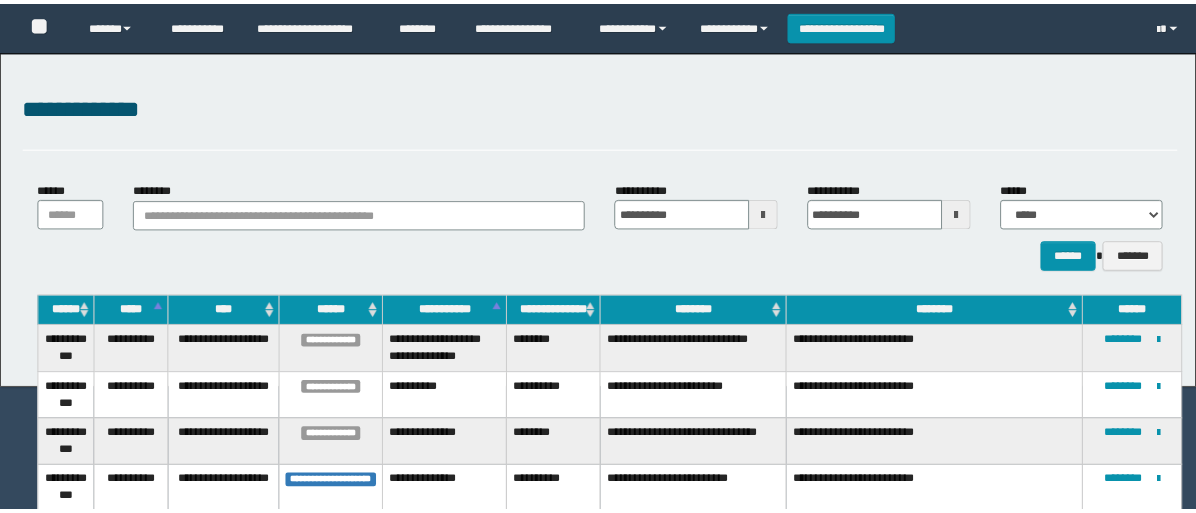 scroll, scrollTop: 0, scrollLeft: 0, axis: both 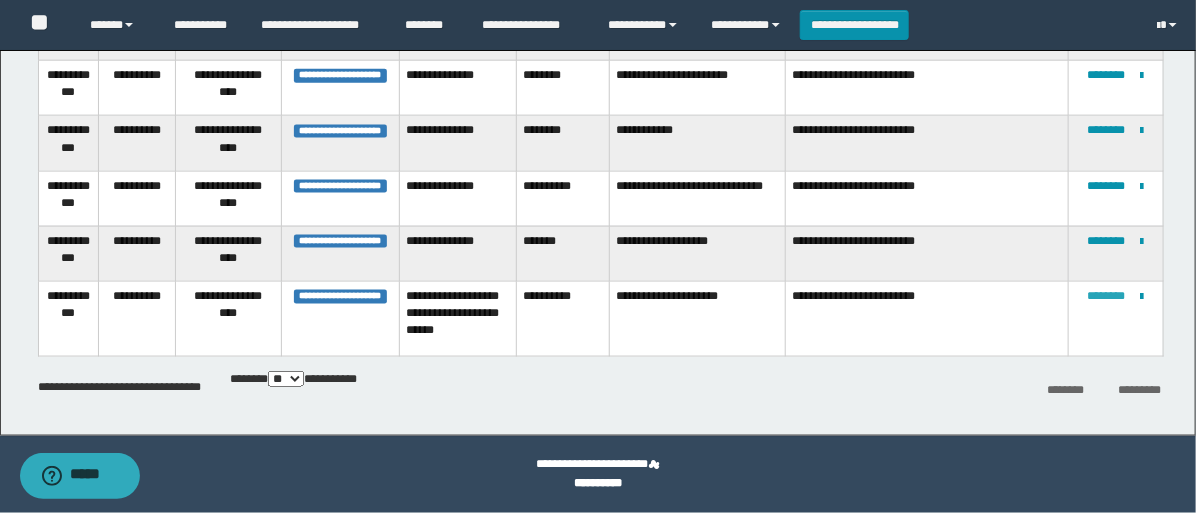 click on "********" at bounding box center [1107, 296] 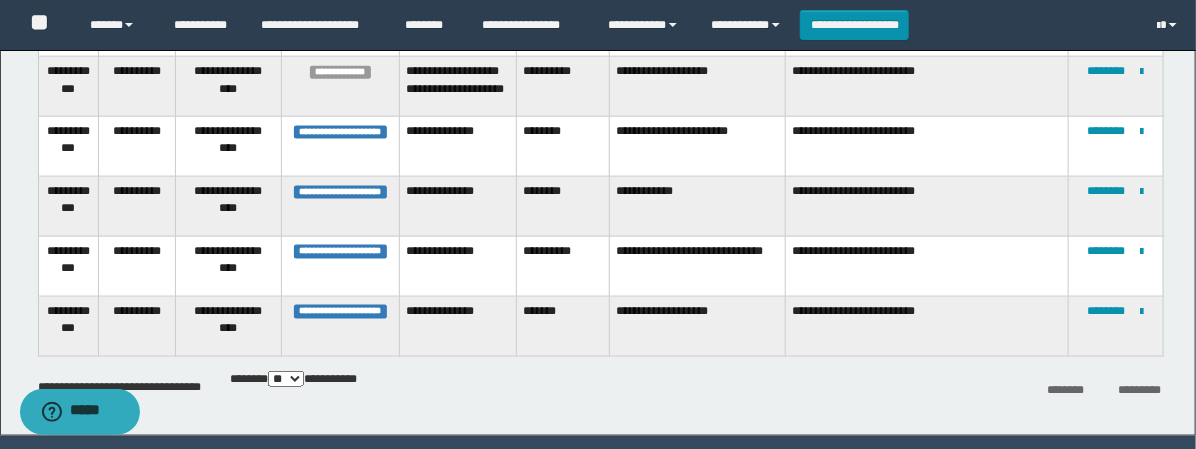 scroll, scrollTop: 895, scrollLeft: 0, axis: vertical 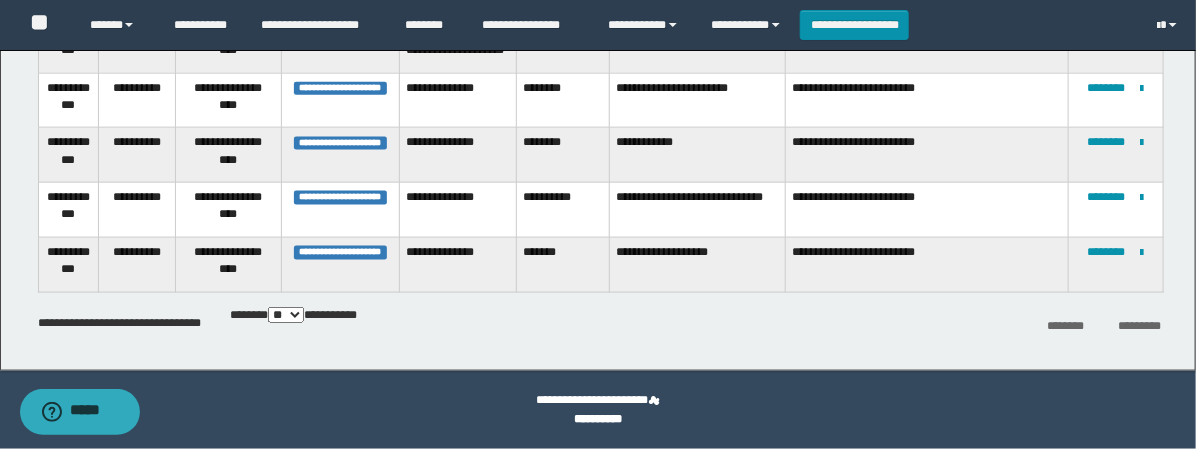 click on "**********" at bounding box center [697, 265] 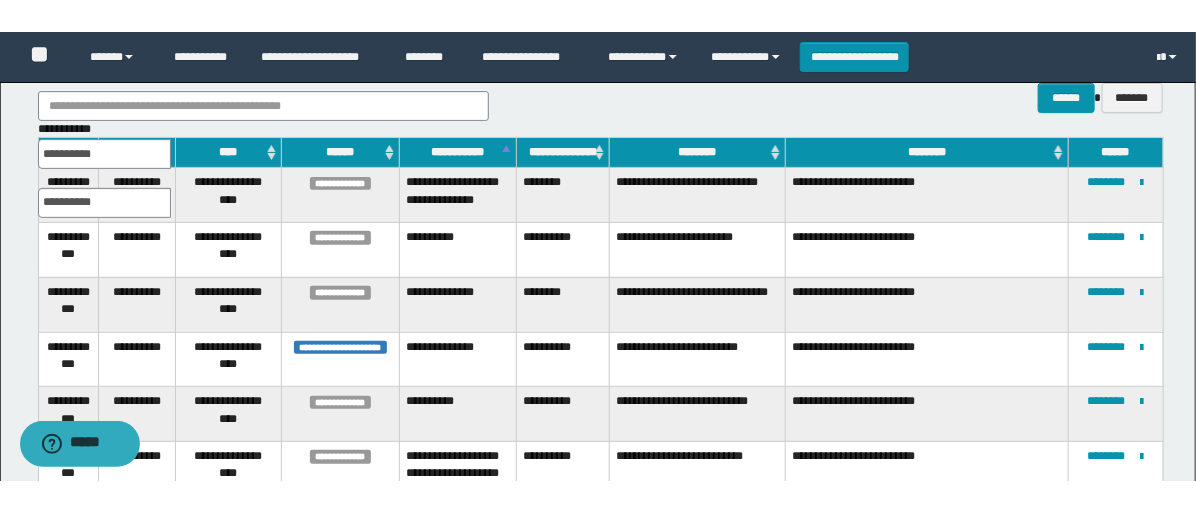 scroll, scrollTop: 228, scrollLeft: 0, axis: vertical 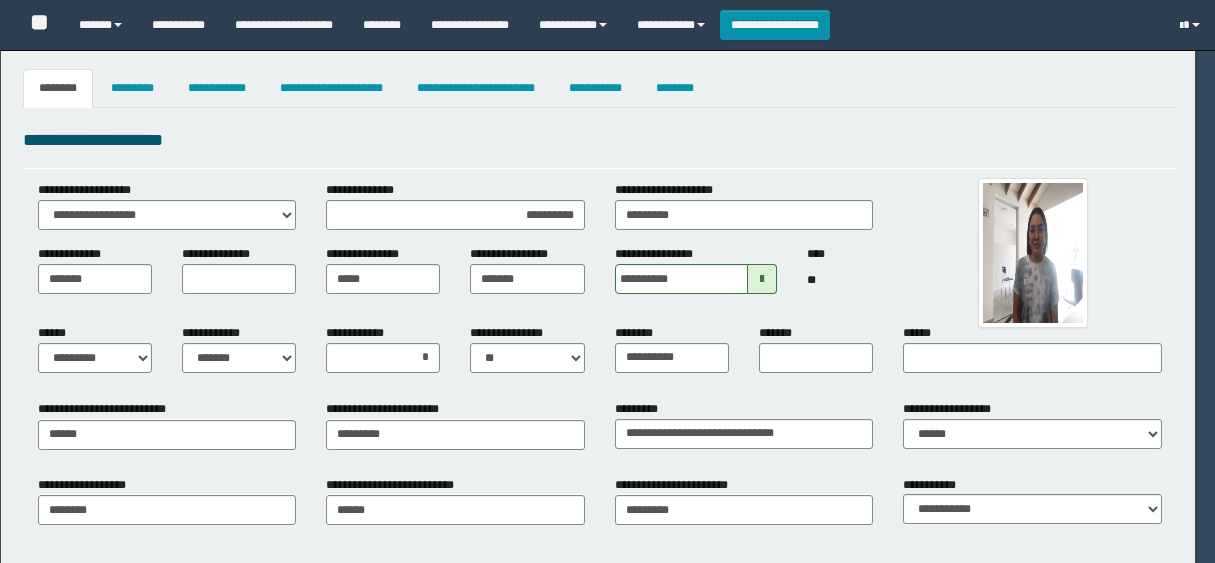 select on "*" 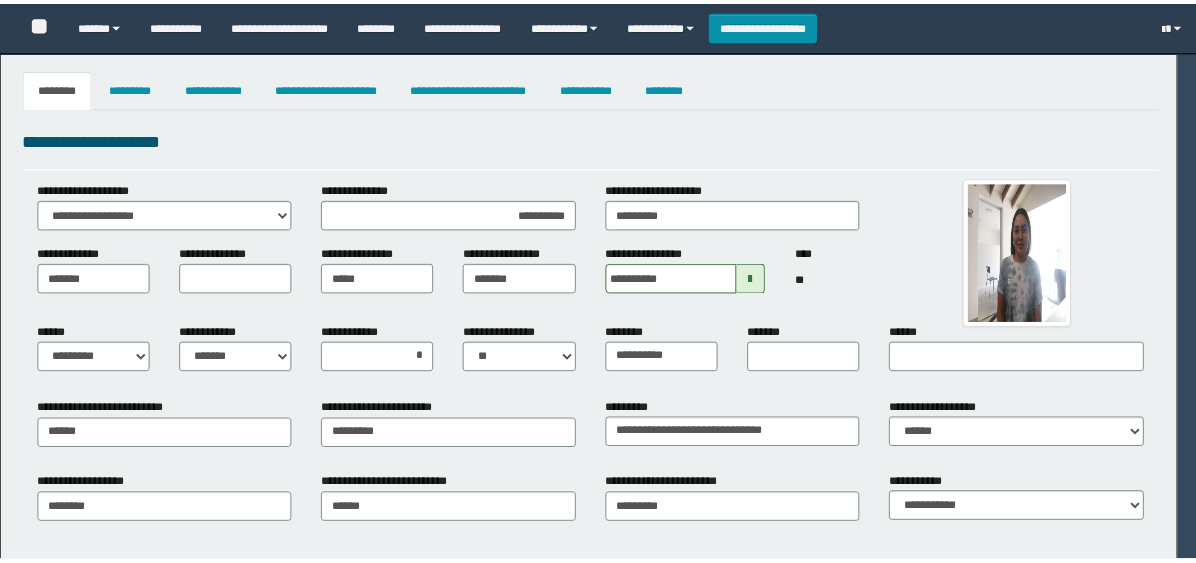 scroll, scrollTop: 0, scrollLeft: 0, axis: both 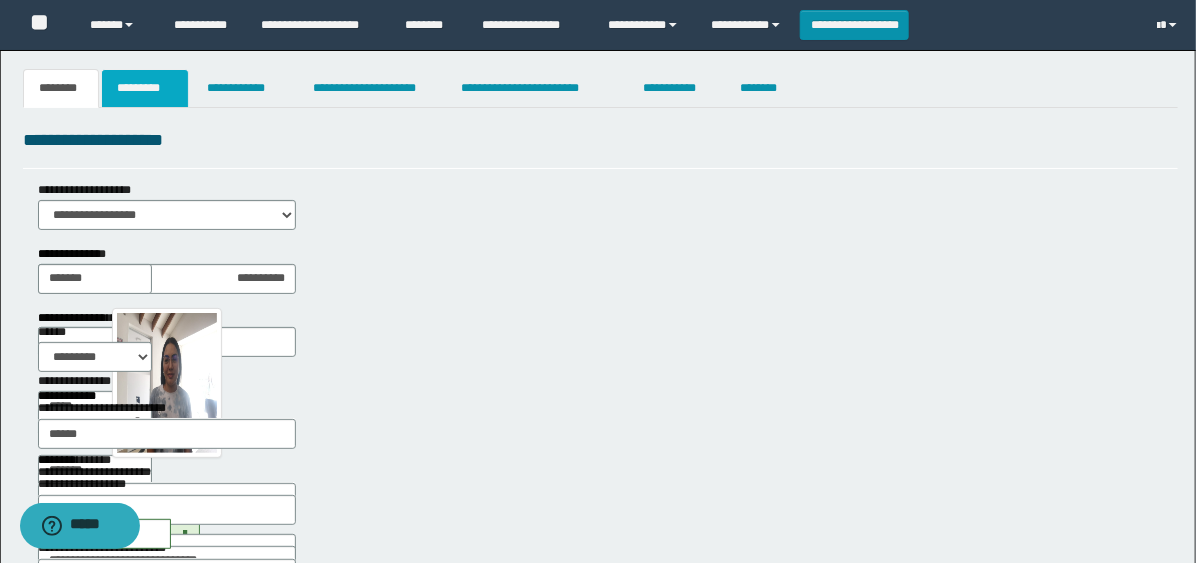 click on "*********" at bounding box center (145, 88) 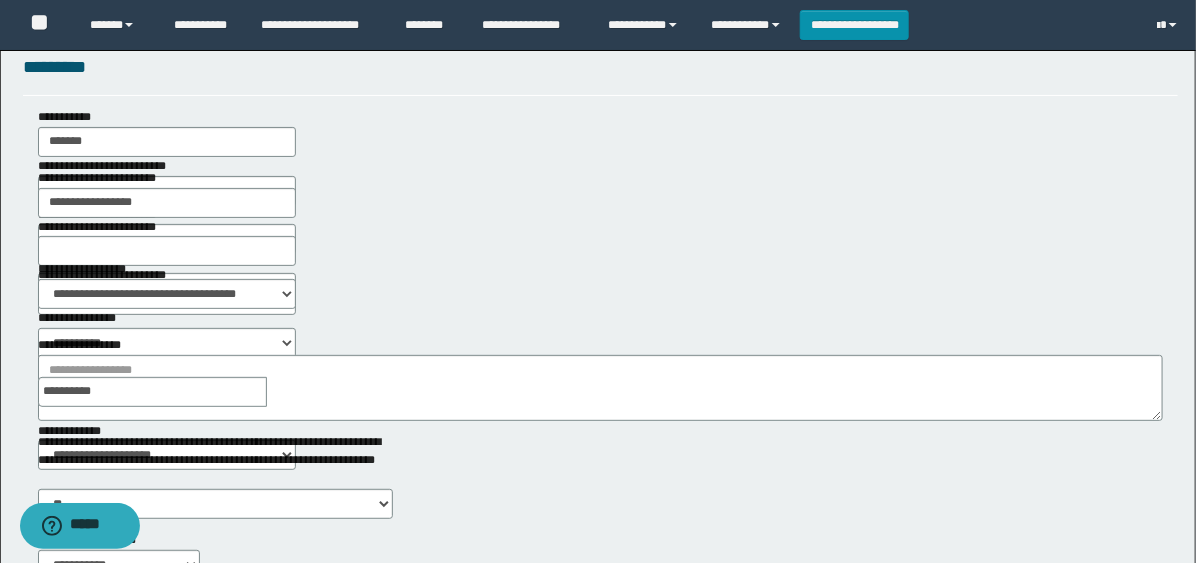scroll, scrollTop: 111, scrollLeft: 0, axis: vertical 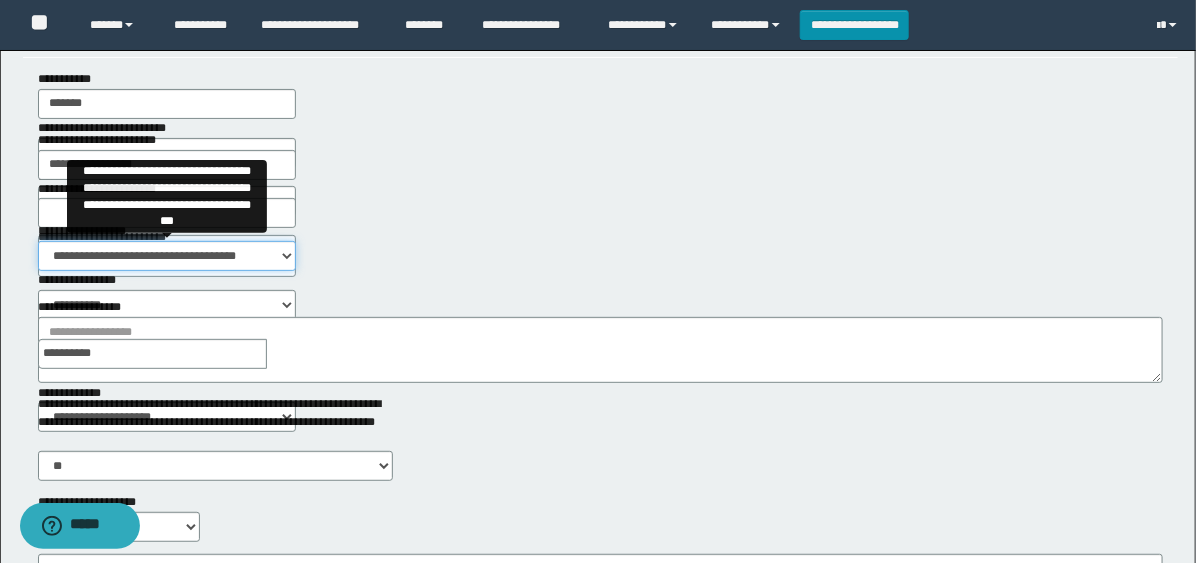 click on "**********" at bounding box center [167, 256] 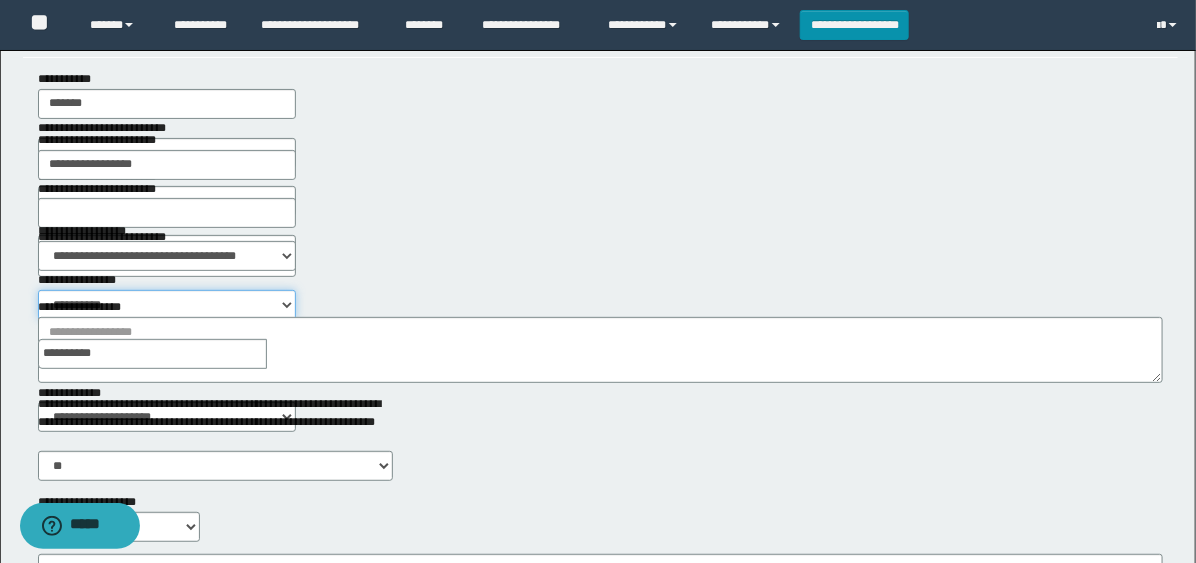 click on "**********" at bounding box center (167, 305) 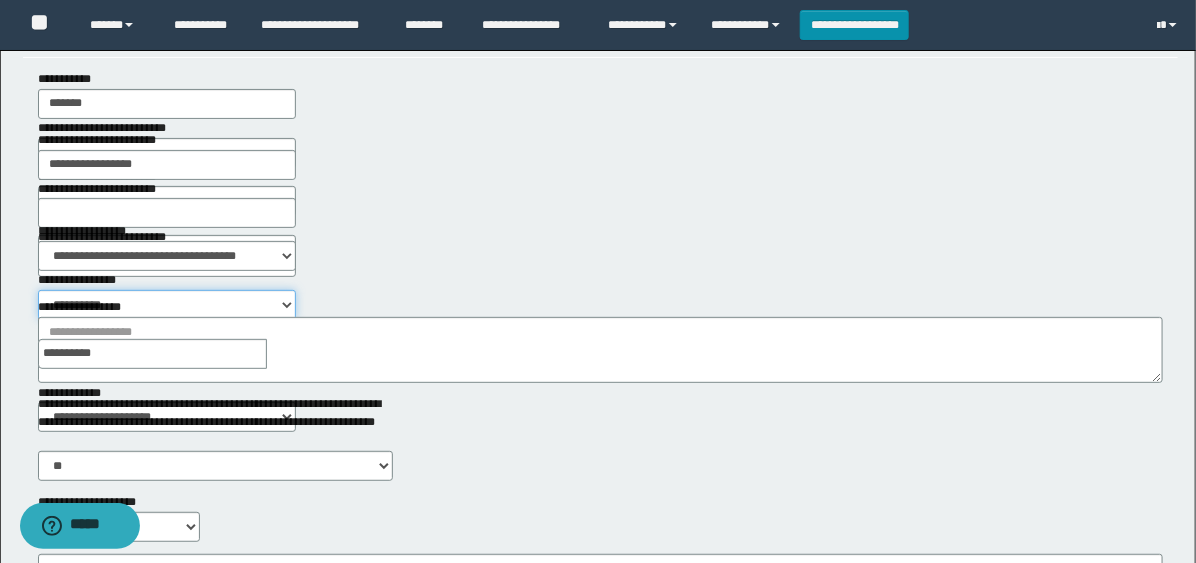 select on "****" 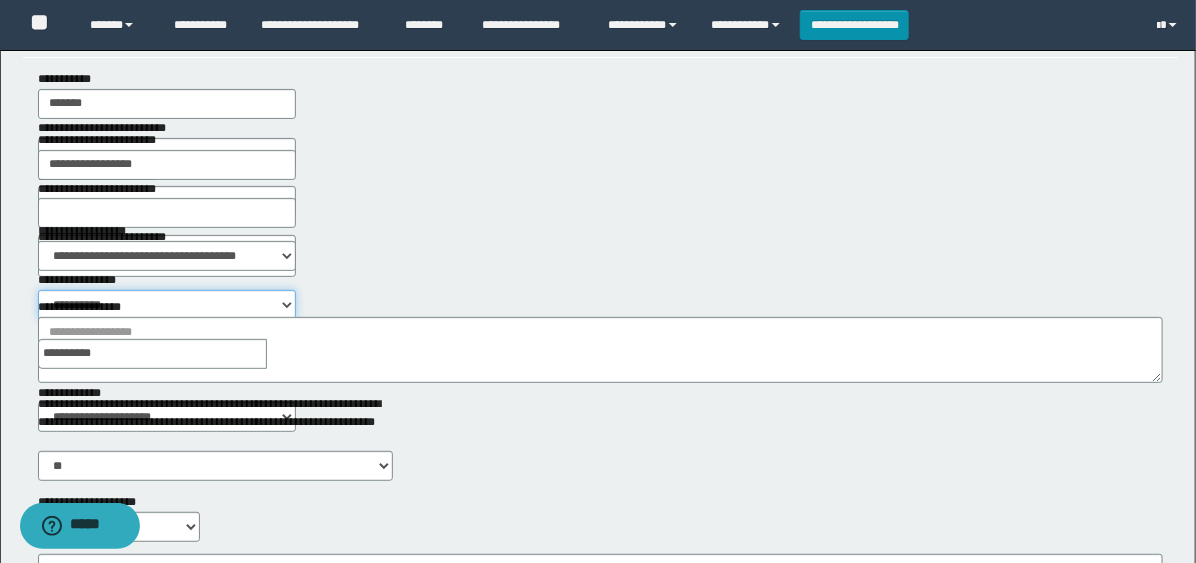 click on "**********" at bounding box center (167, 305) 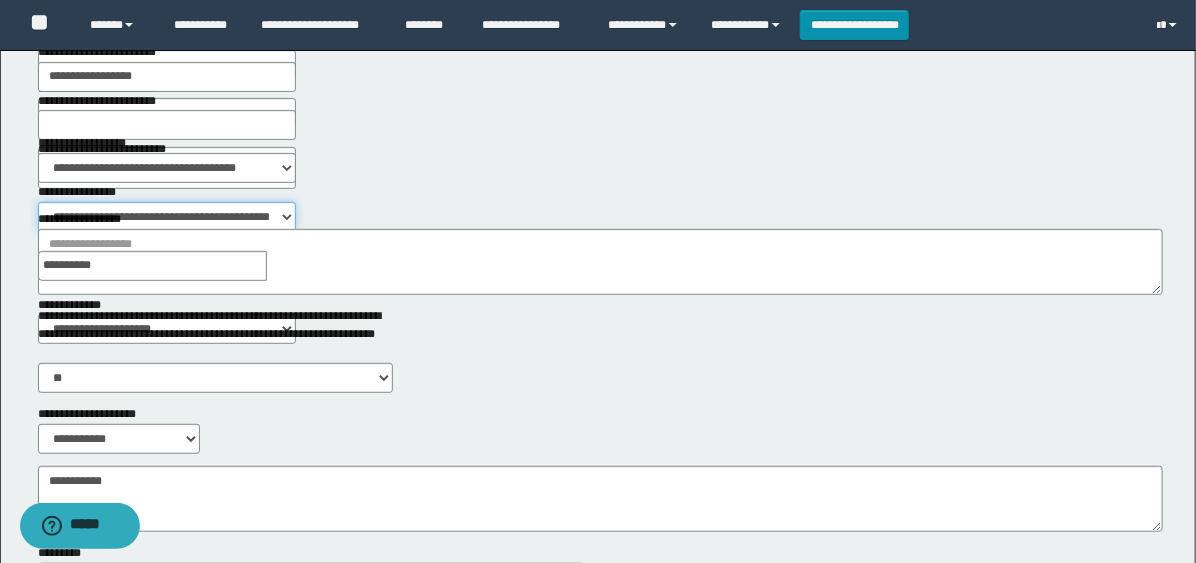 scroll, scrollTop: 160, scrollLeft: 0, axis: vertical 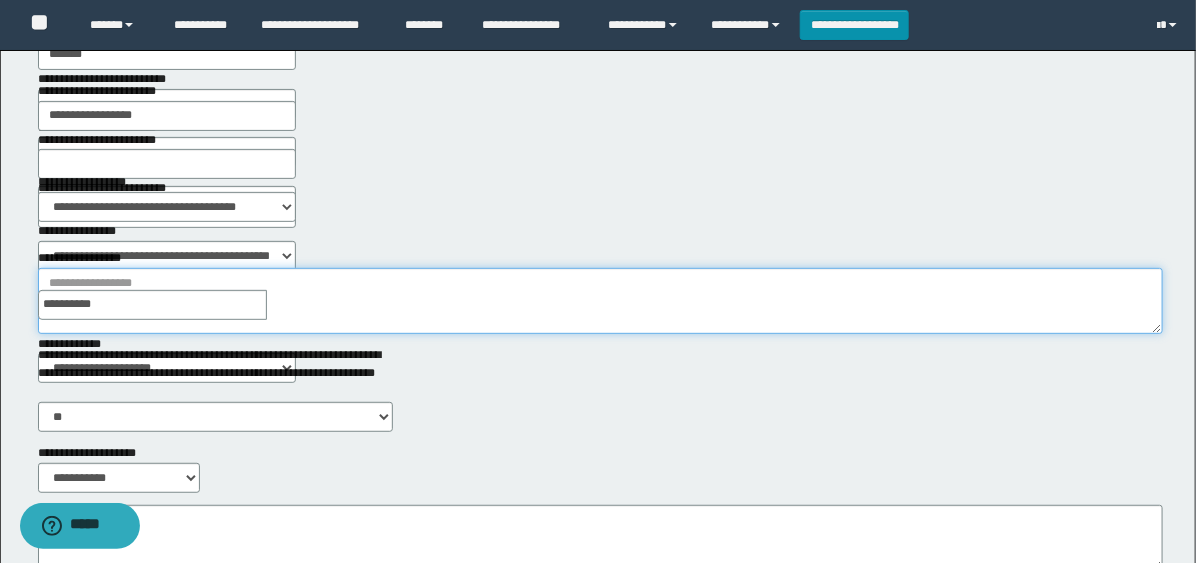 click on "**********" at bounding box center (600, 301) 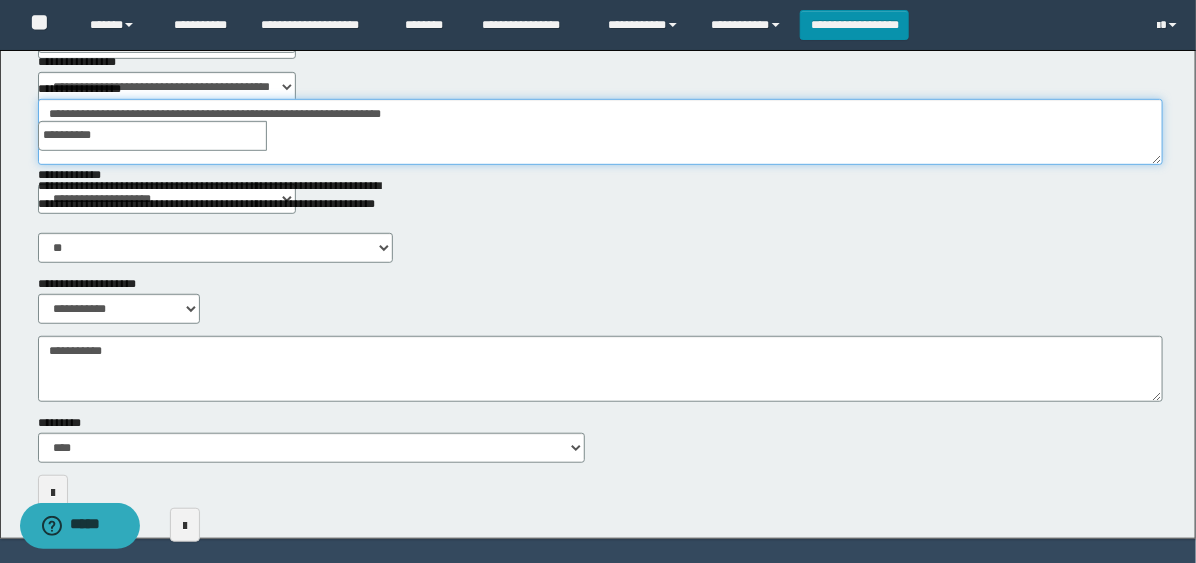 scroll, scrollTop: 383, scrollLeft: 0, axis: vertical 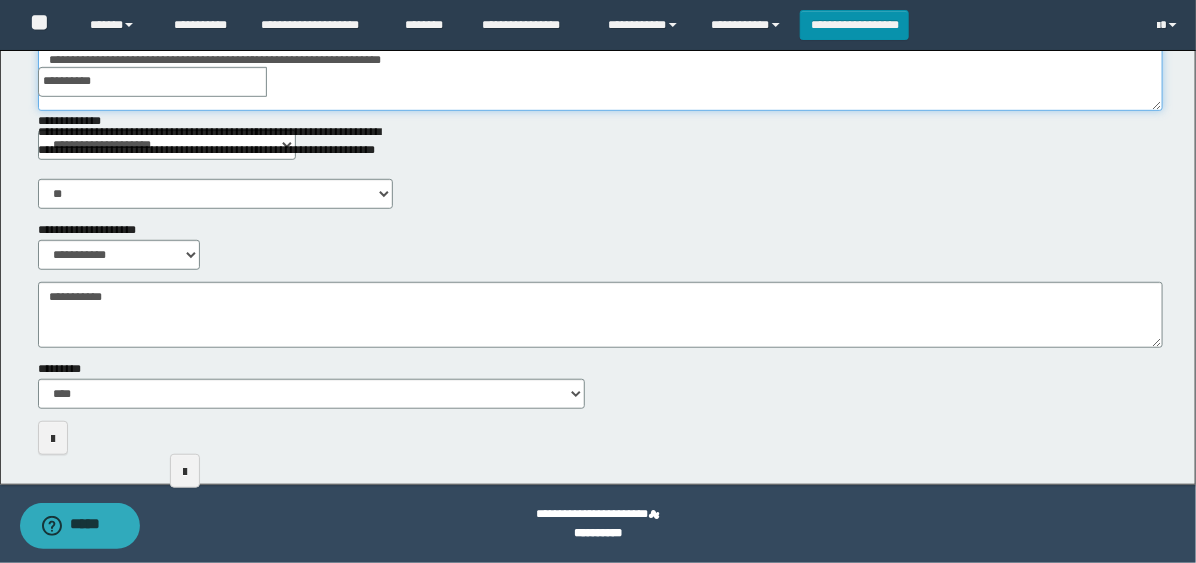 type on "**********" 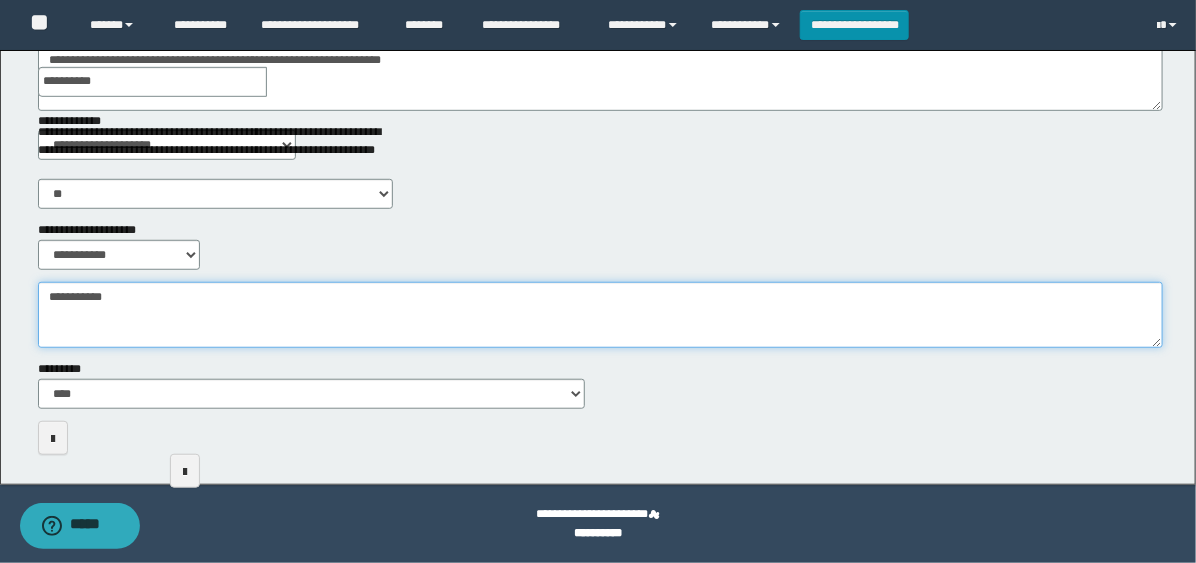 click on "**********" at bounding box center (600, 315) 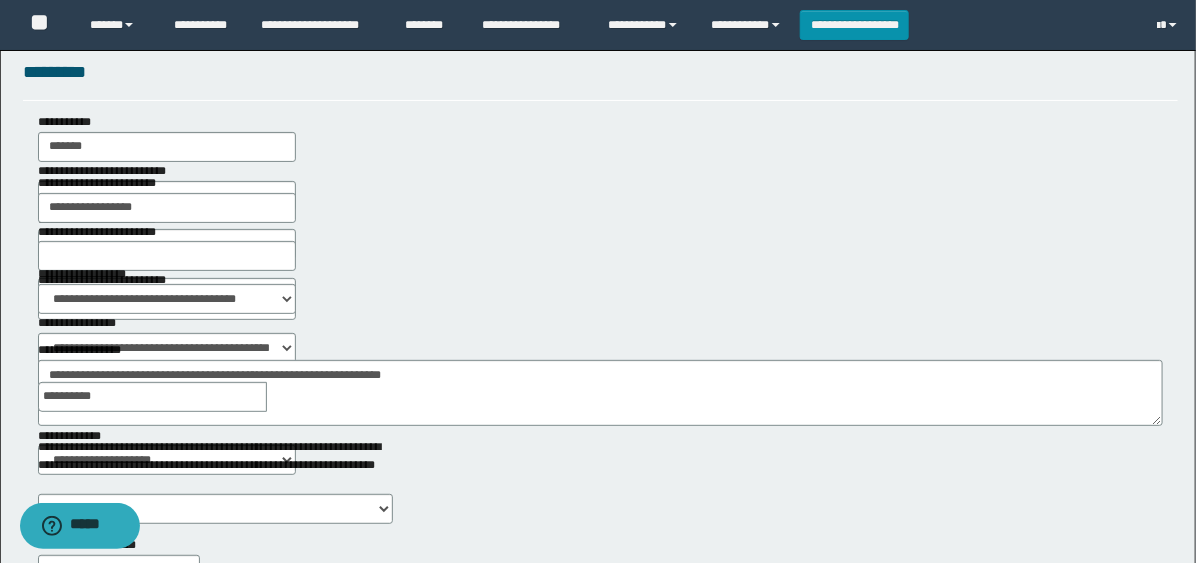 scroll, scrollTop: 0, scrollLeft: 0, axis: both 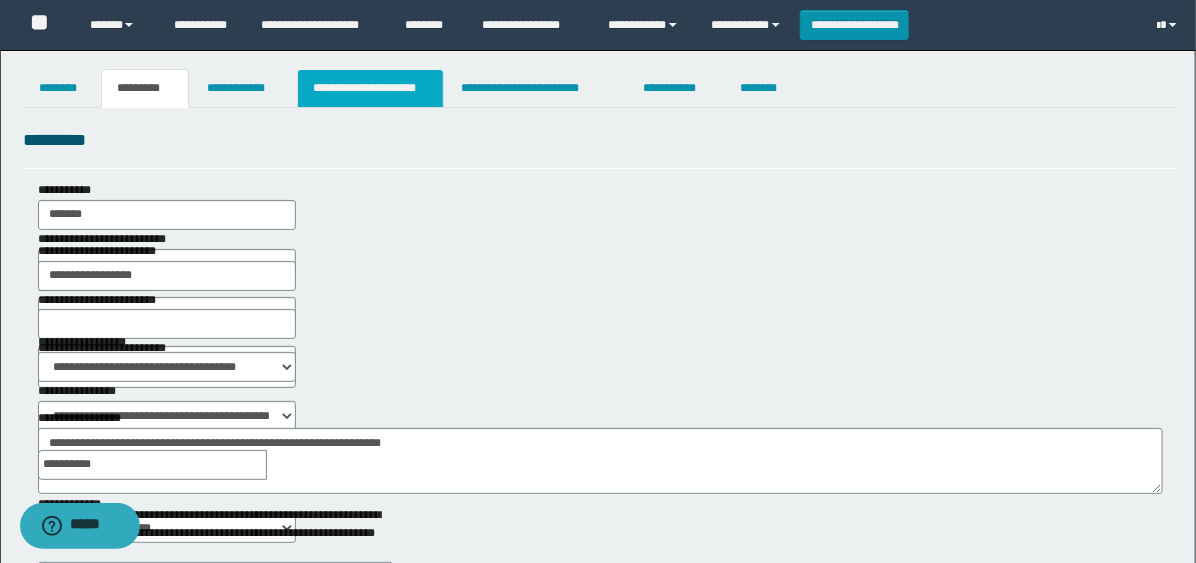 type on "**********" 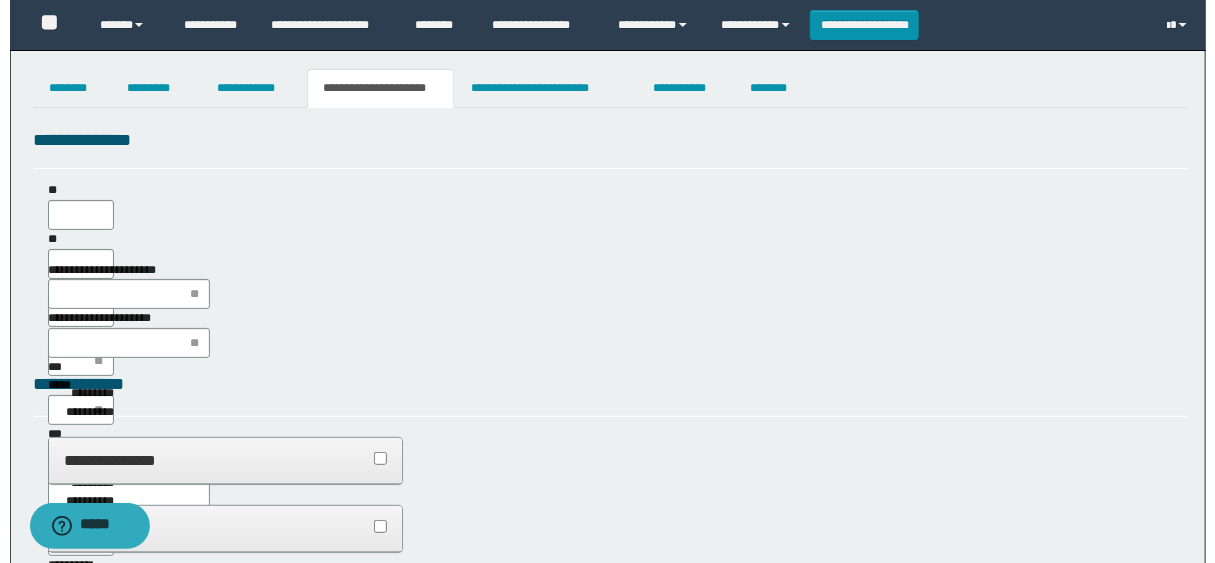 scroll, scrollTop: 0, scrollLeft: 0, axis: both 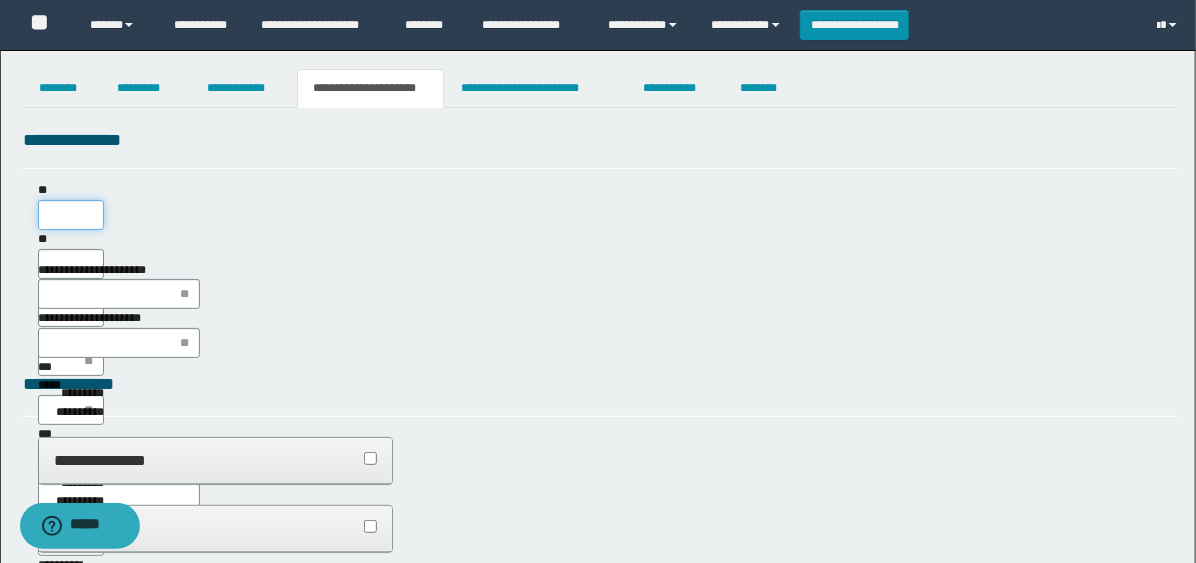 click on "**" at bounding box center [71, 215] 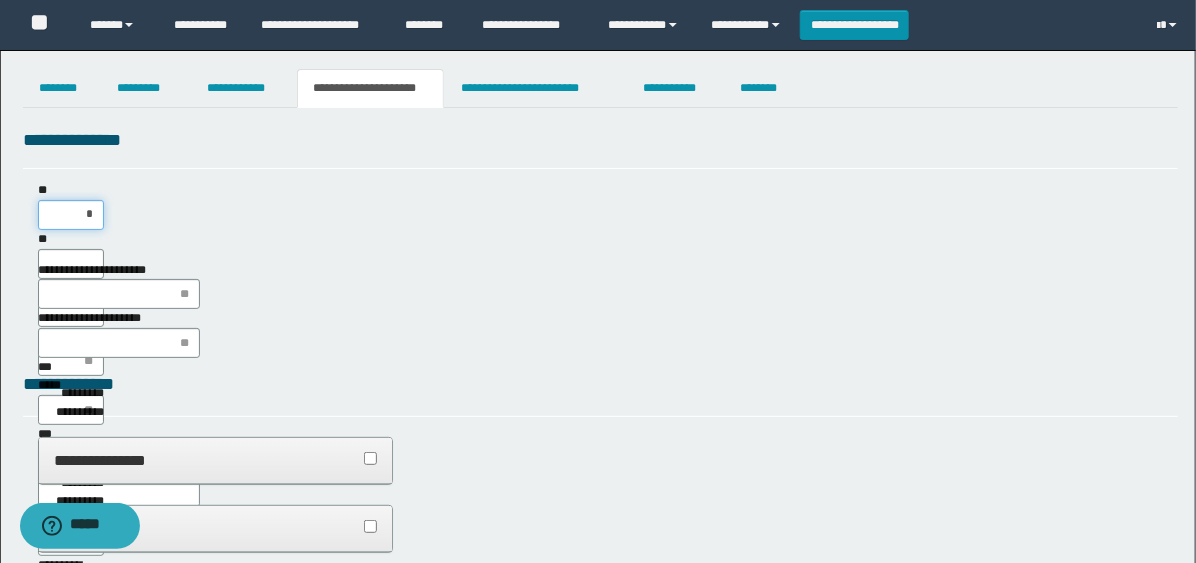 type on "**" 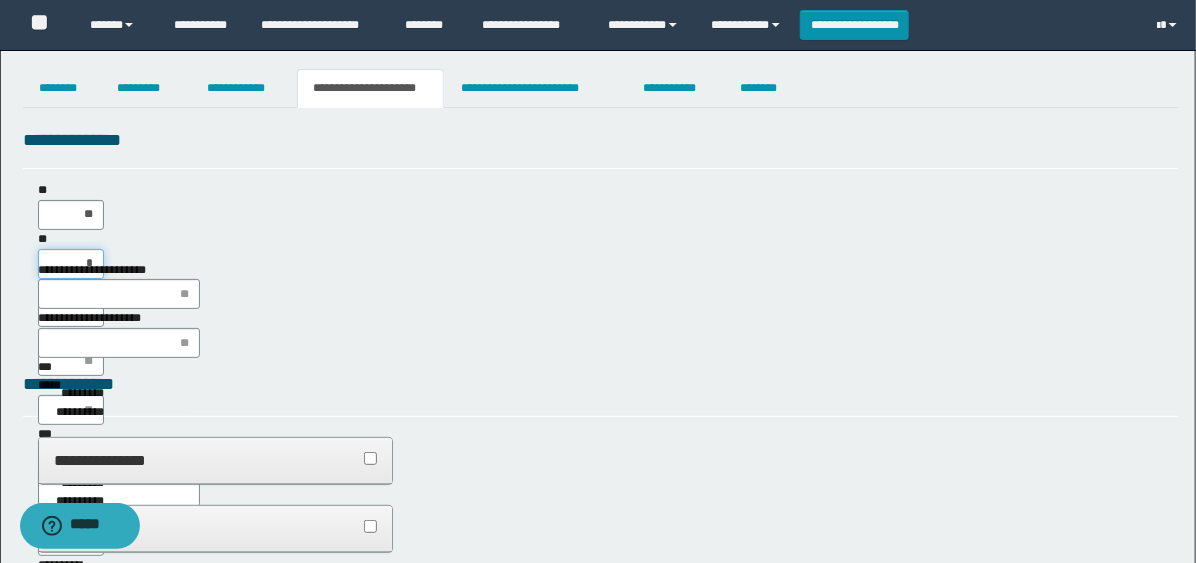 type on "**" 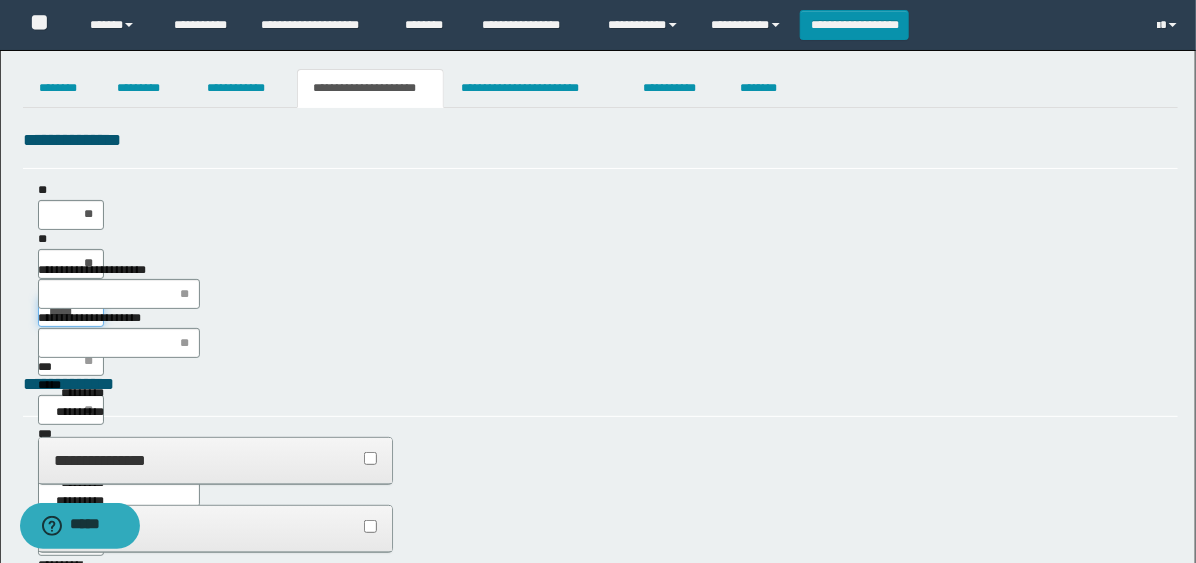 type on "******" 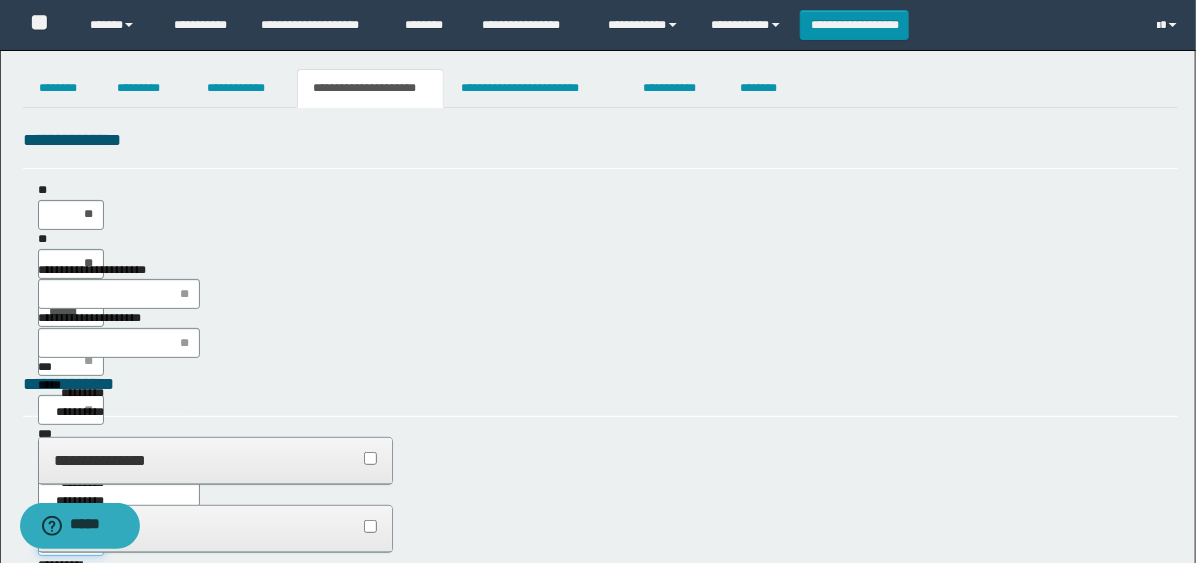 type on "**" 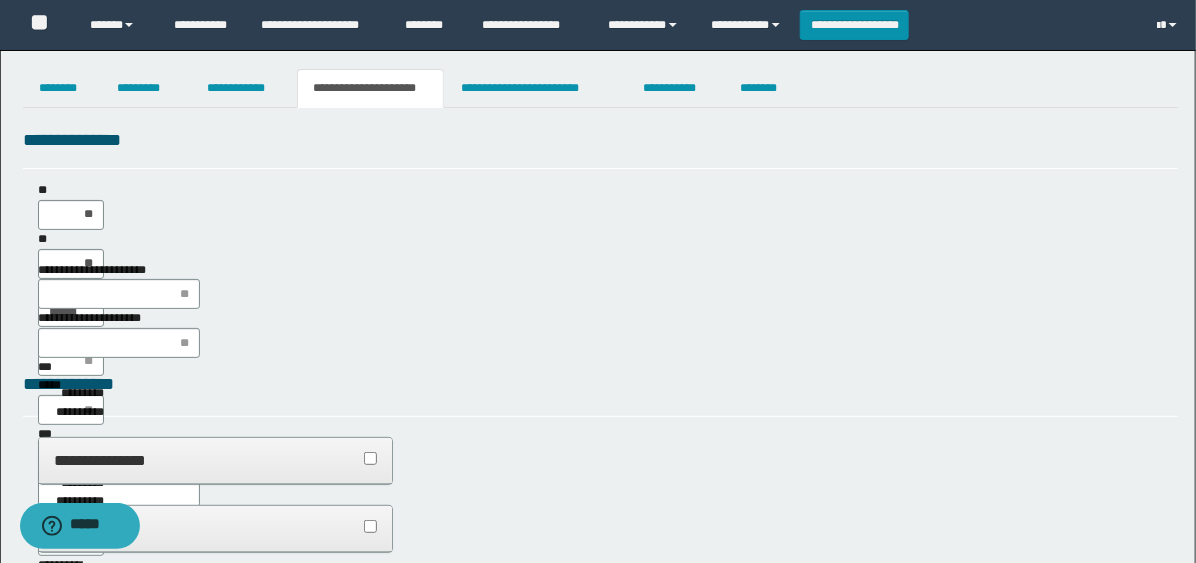 type on "**" 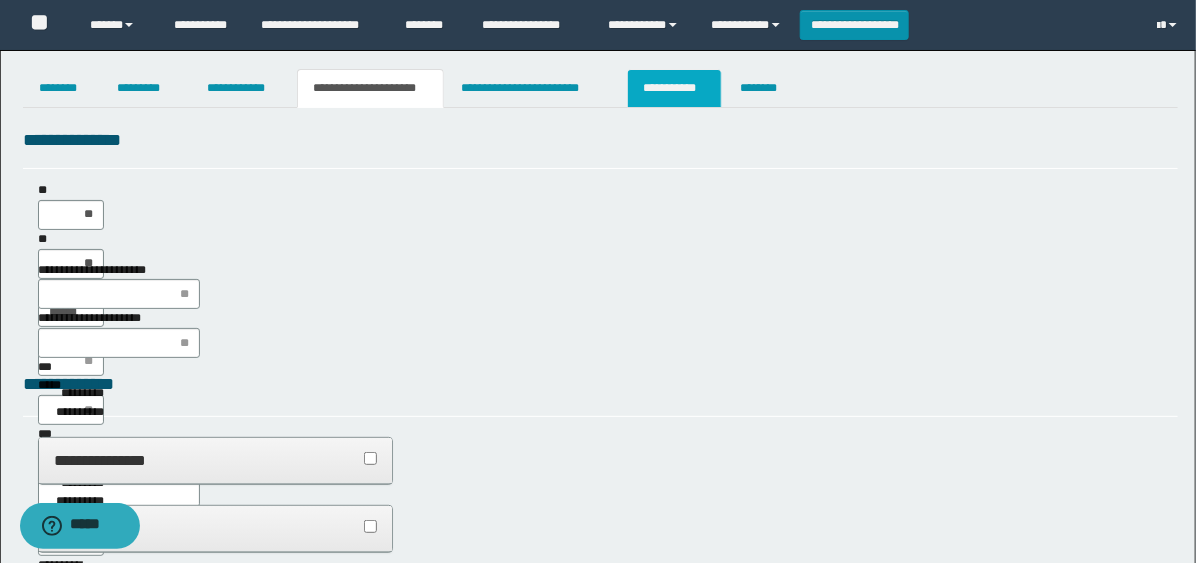 click on "**********" at bounding box center (674, 88) 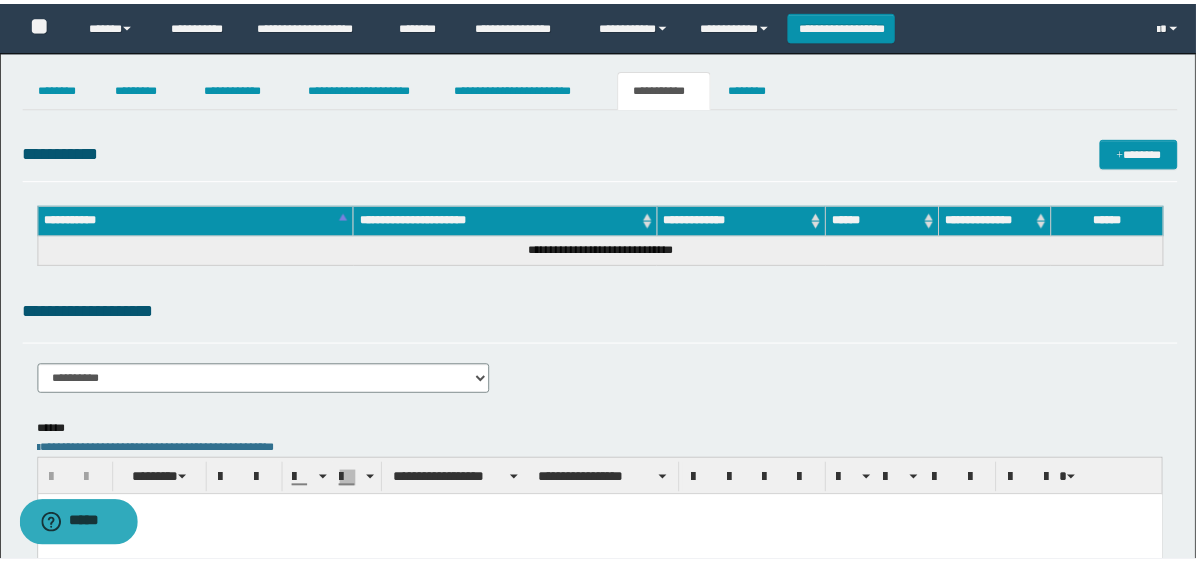 scroll, scrollTop: 0, scrollLeft: 0, axis: both 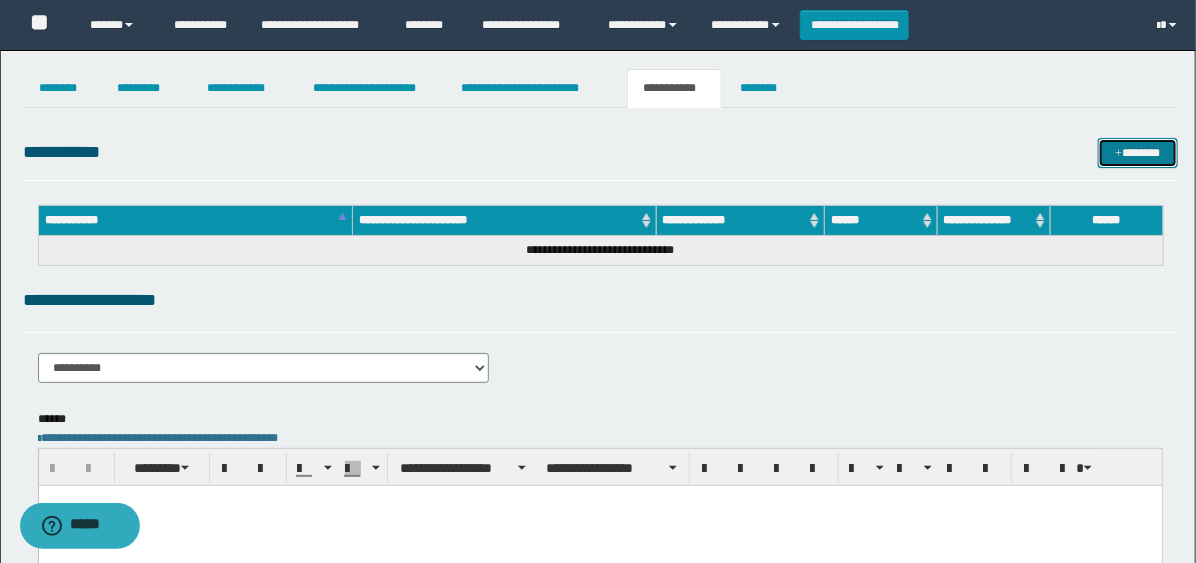 click on "*******" at bounding box center (1138, 153) 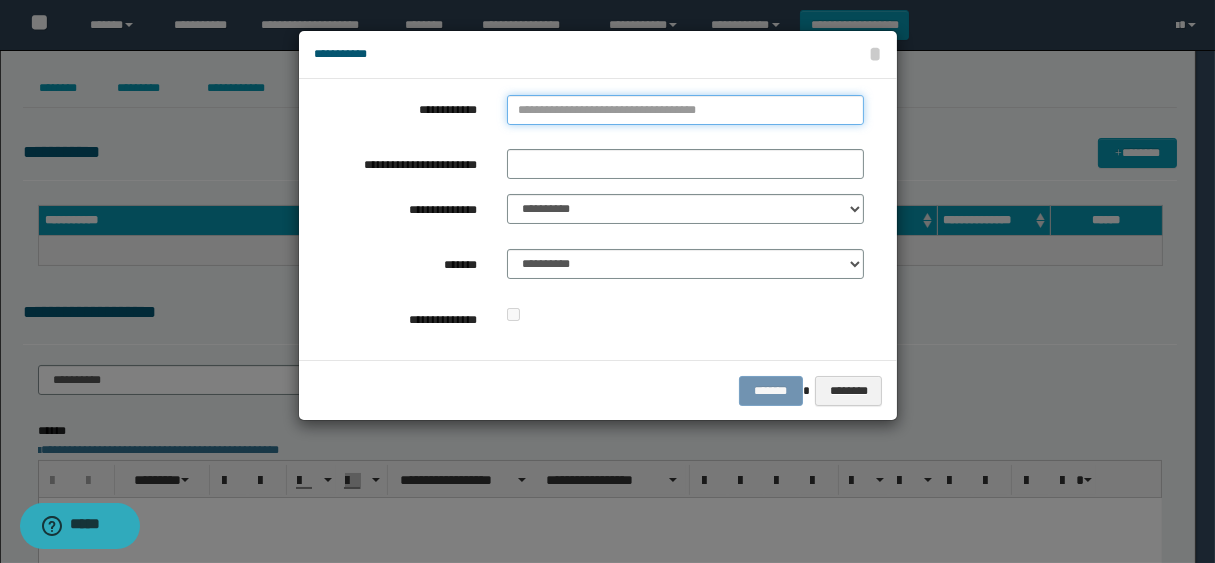 click on "**********" at bounding box center (685, 110) 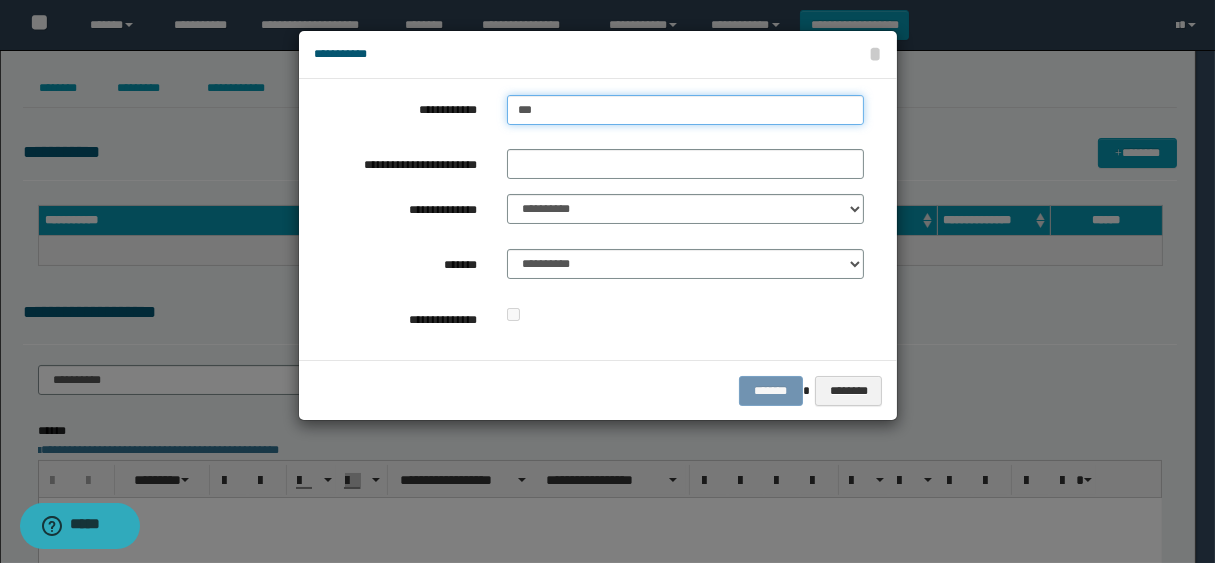 type on "****" 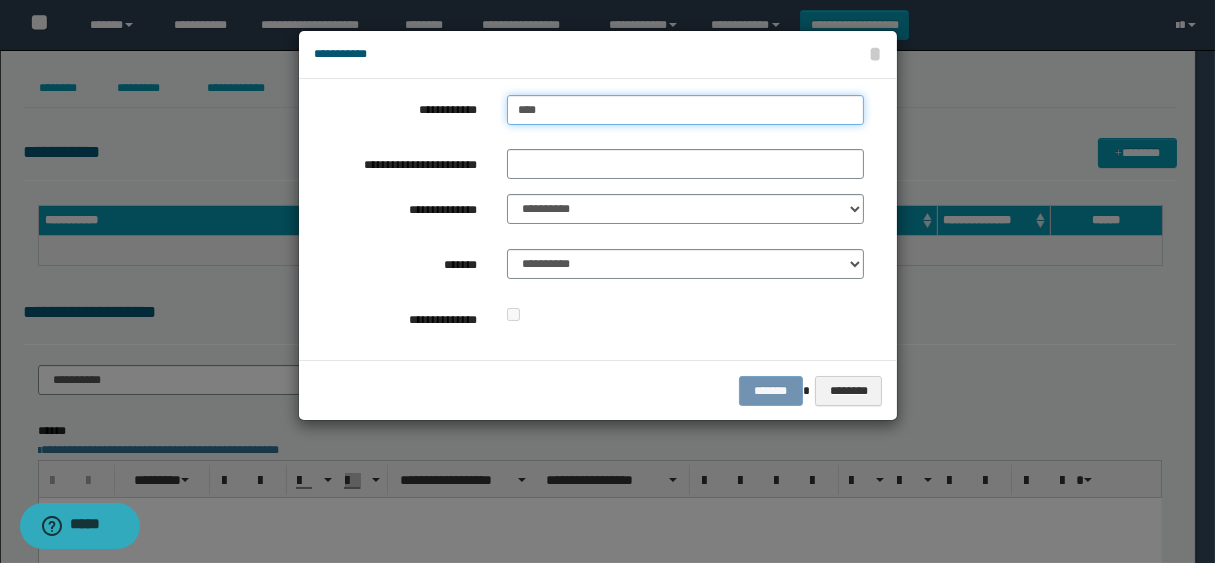 type on "****" 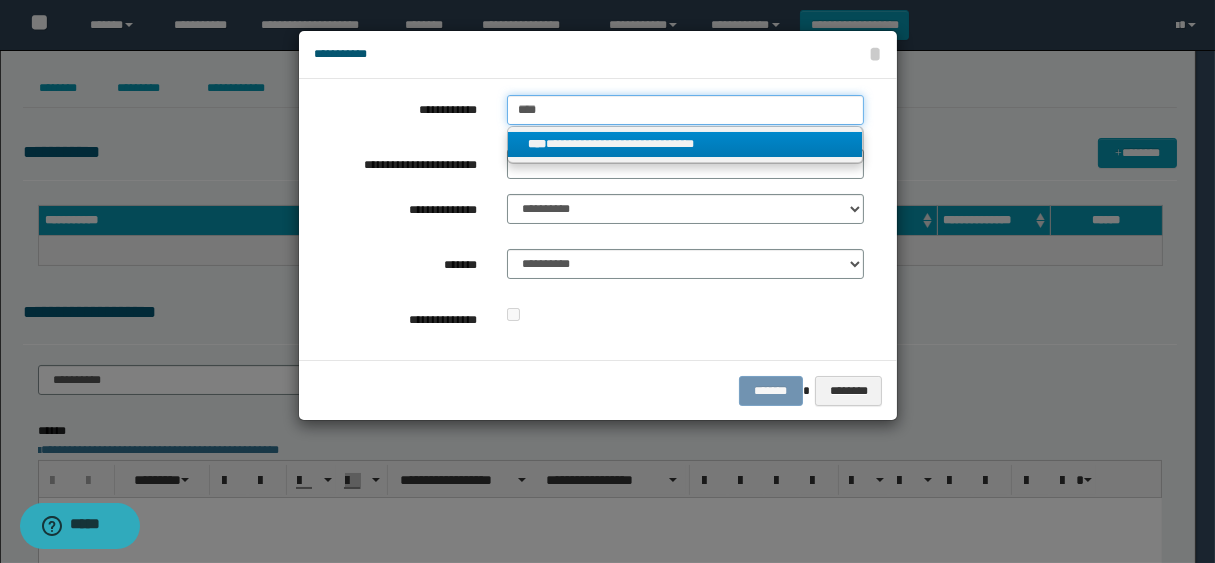 type on "****" 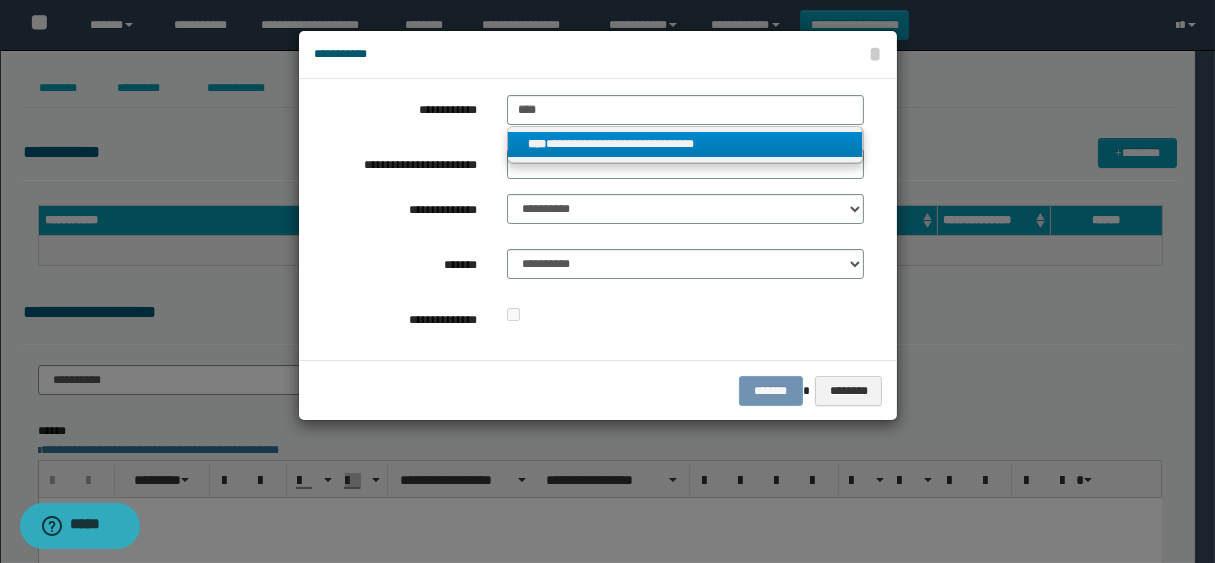 click on "**********" at bounding box center (685, 144) 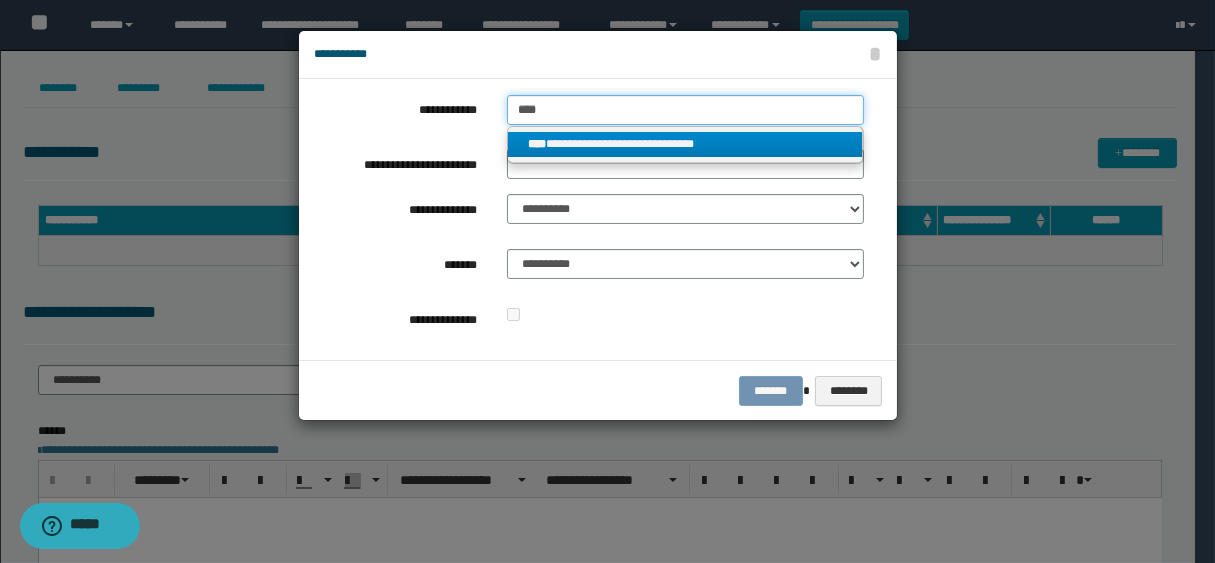 type 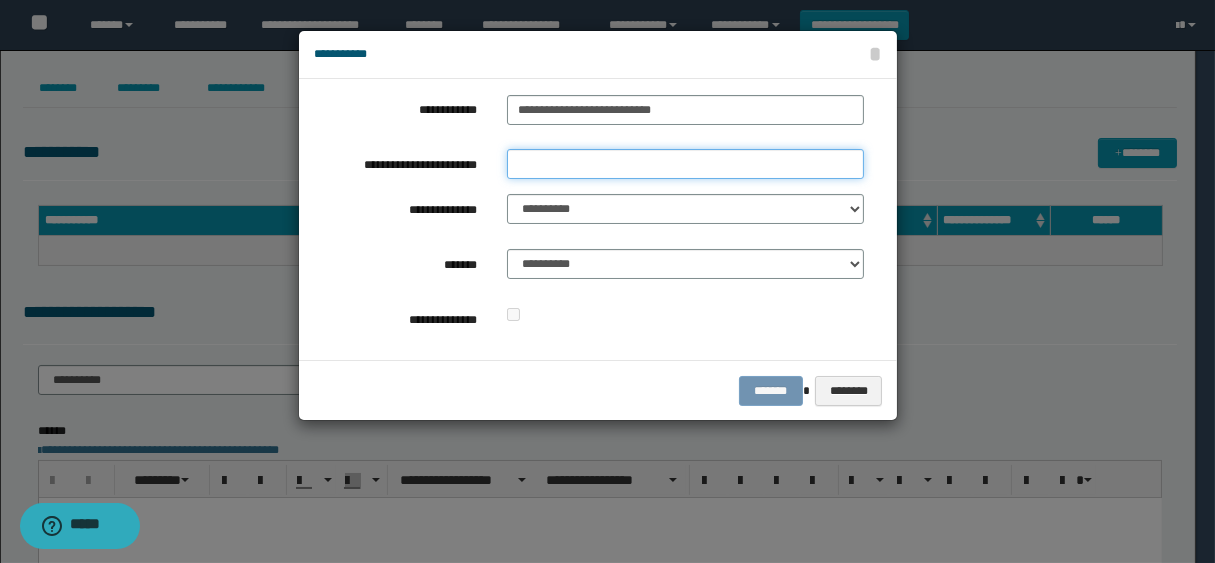 click on "**********" at bounding box center [685, 164] 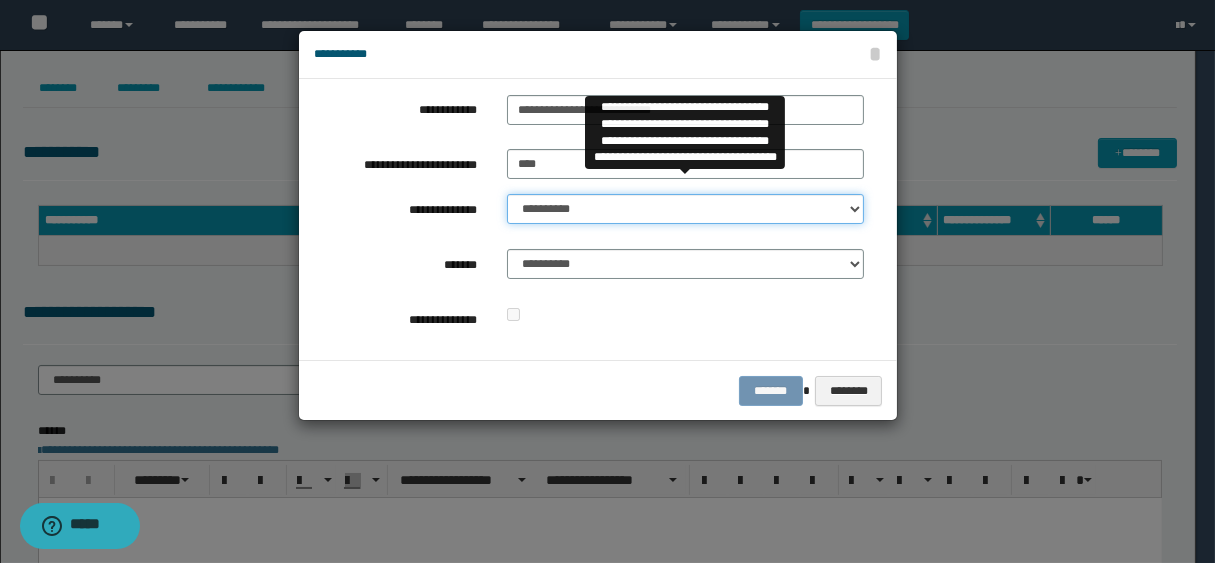 drag, startPoint x: 568, startPoint y: 210, endPoint x: 611, endPoint y: 220, distance: 44.14748 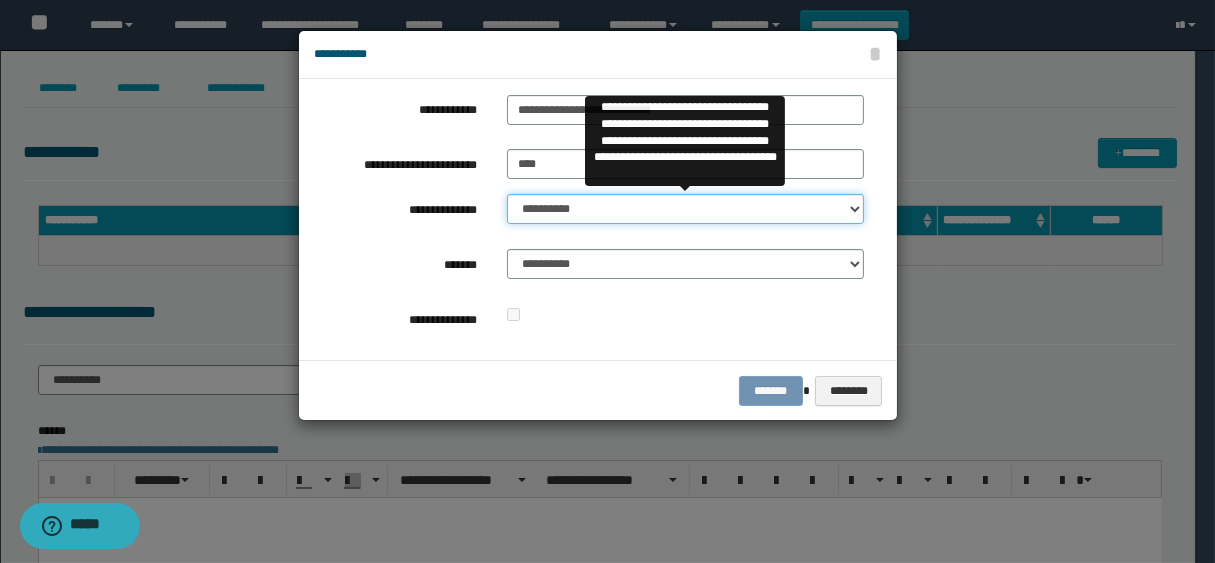 select on "**" 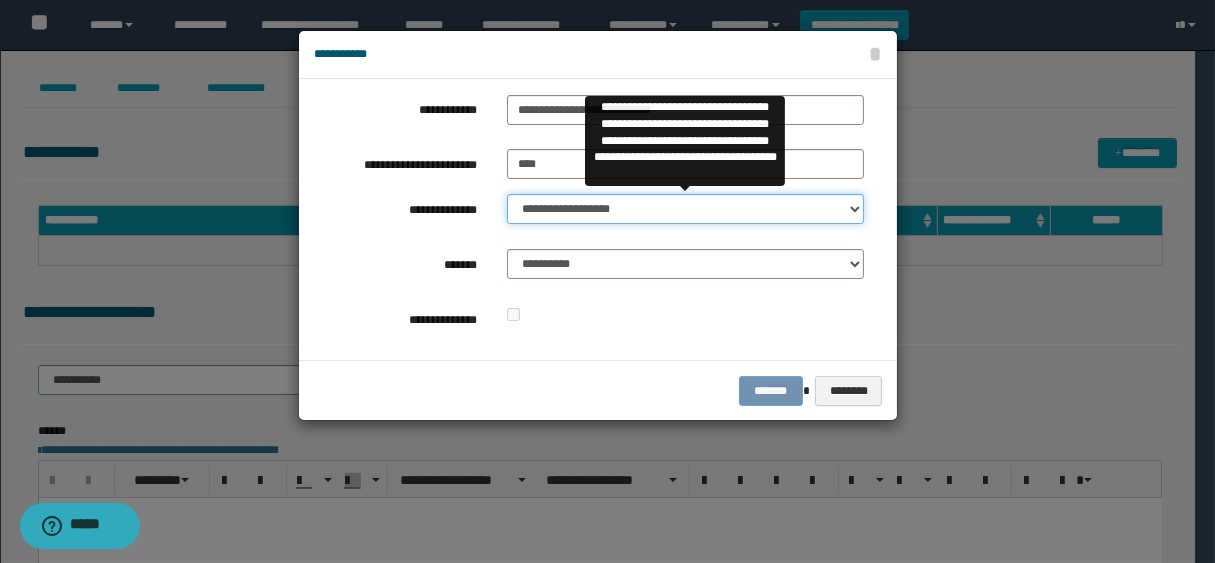 click on "**********" at bounding box center (685, 209) 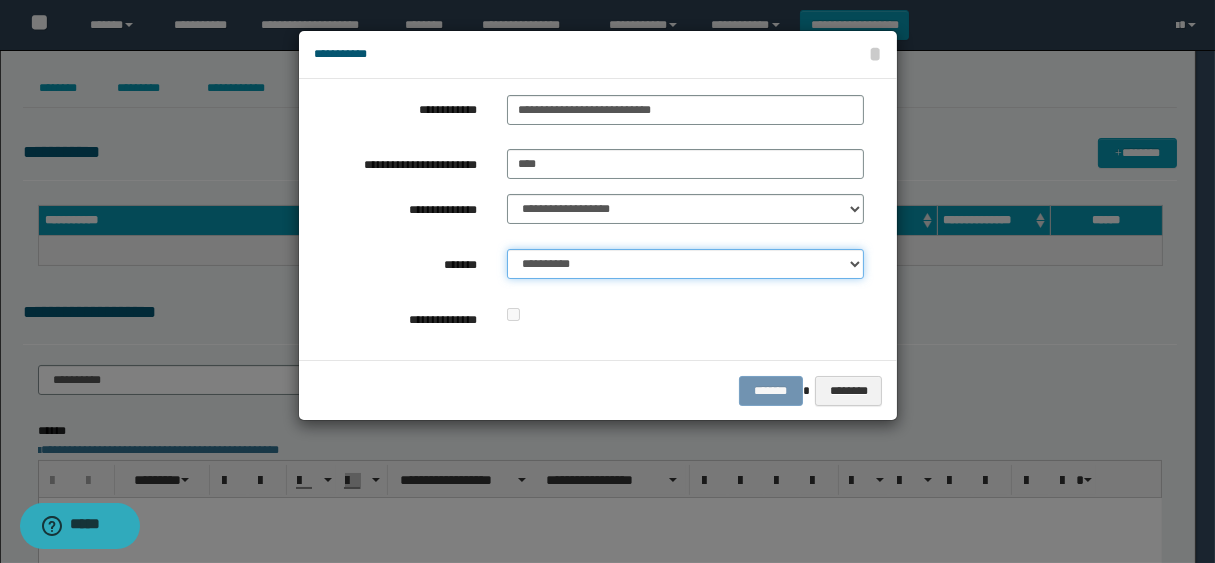 click on "**********" at bounding box center (685, 264) 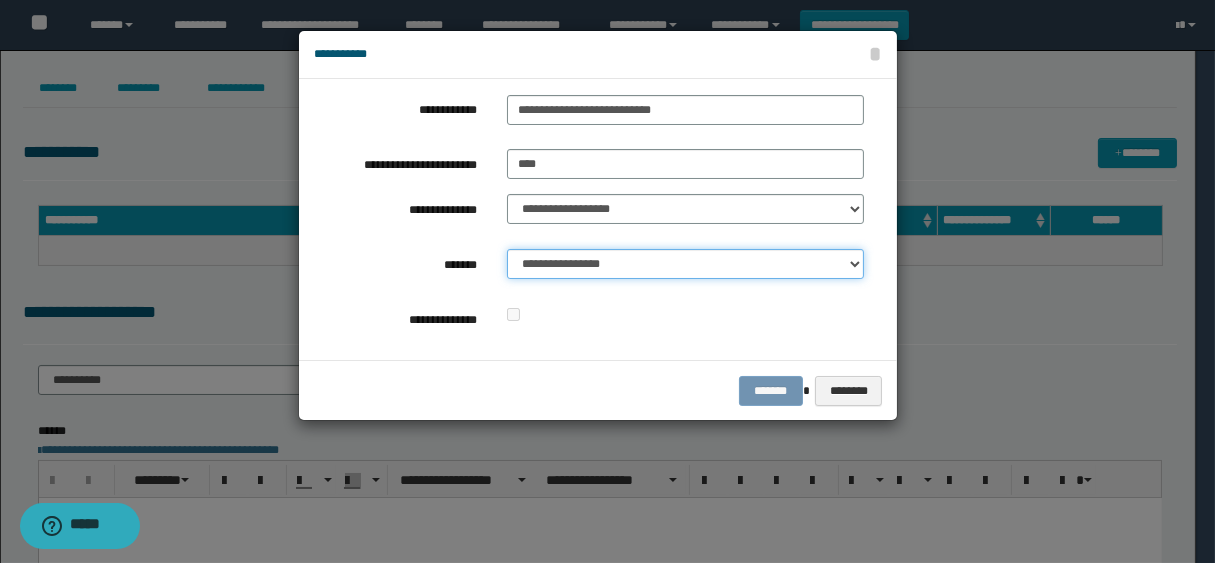 click on "**********" at bounding box center (685, 264) 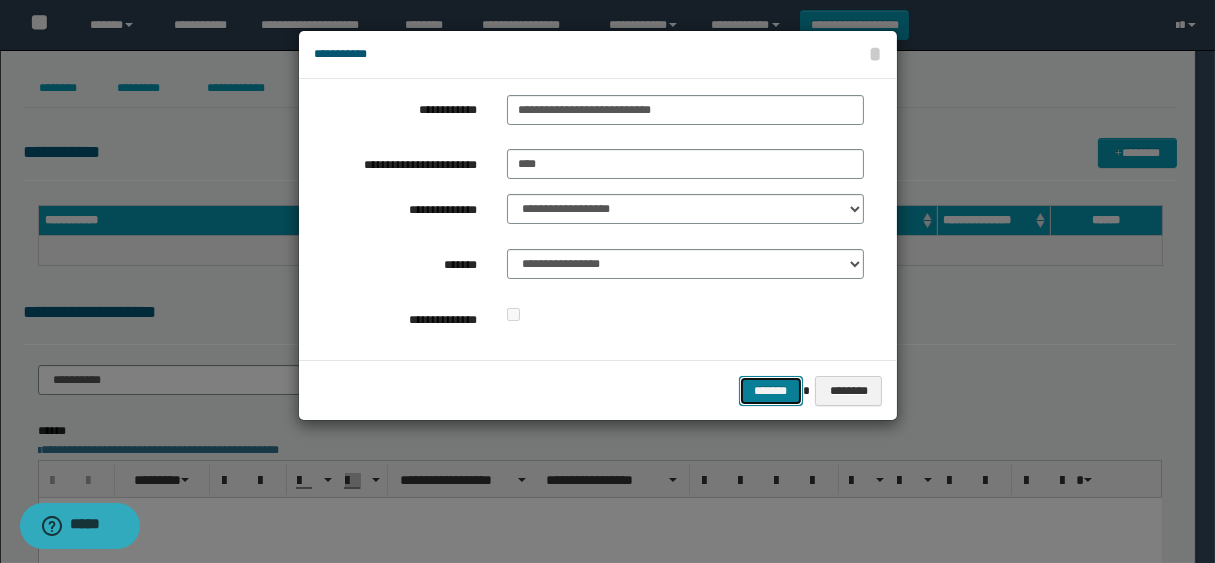 click on "*******" at bounding box center [771, 391] 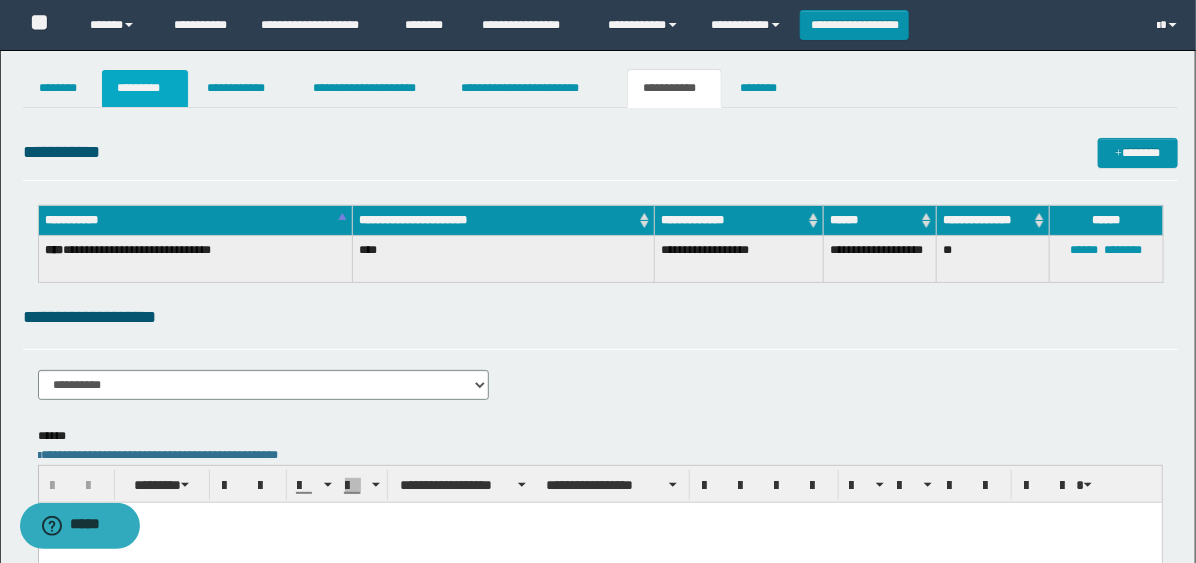 click on "*********" at bounding box center (145, 88) 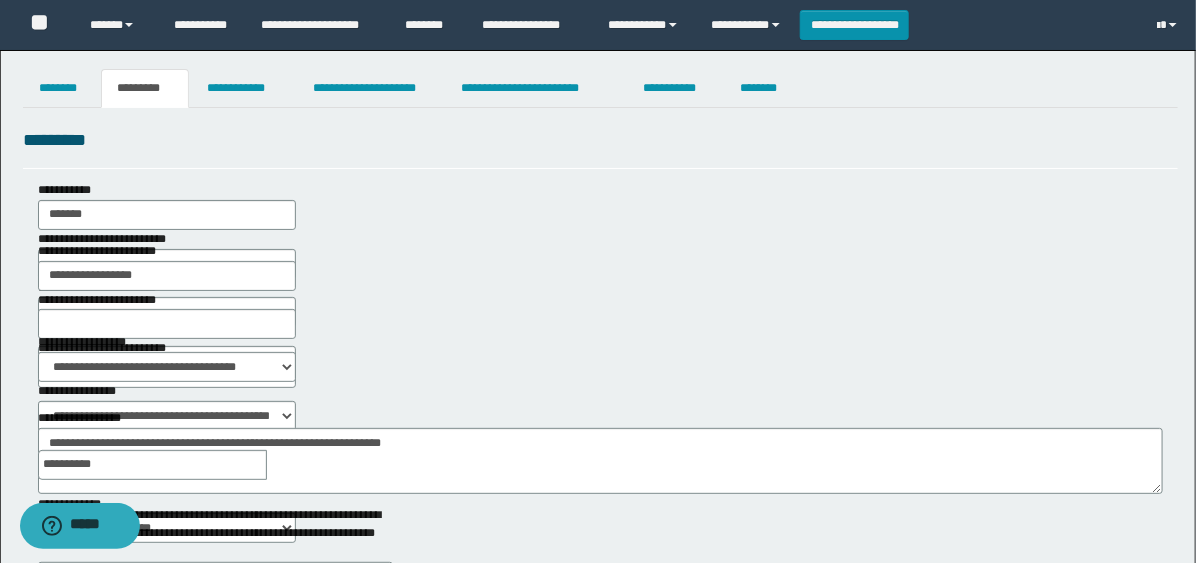 scroll, scrollTop: 111, scrollLeft: 0, axis: vertical 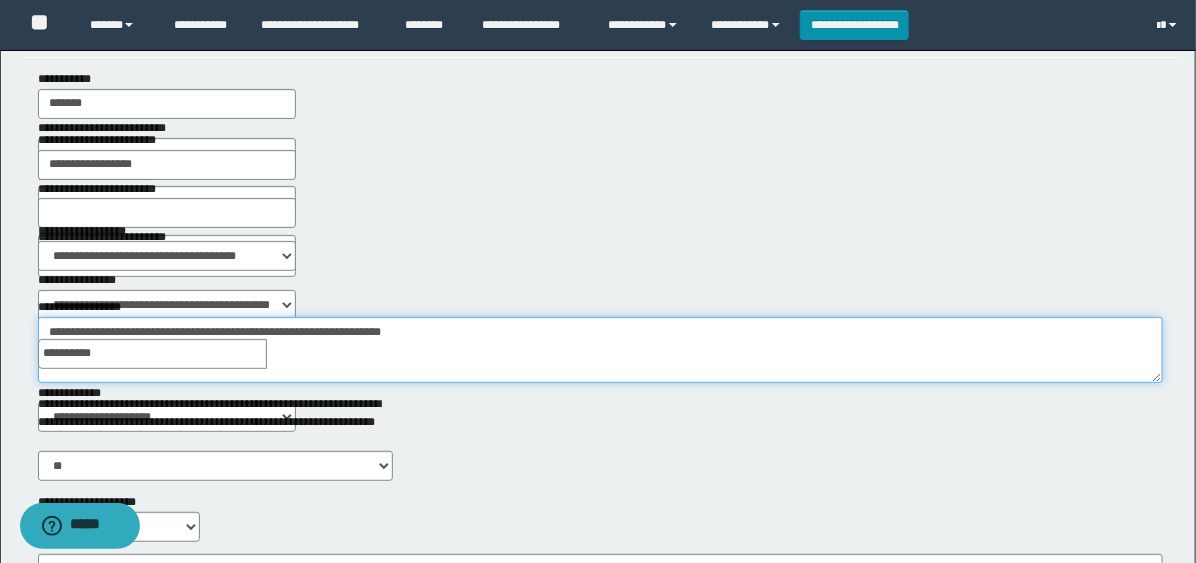 click on "**********" at bounding box center (600, 350) 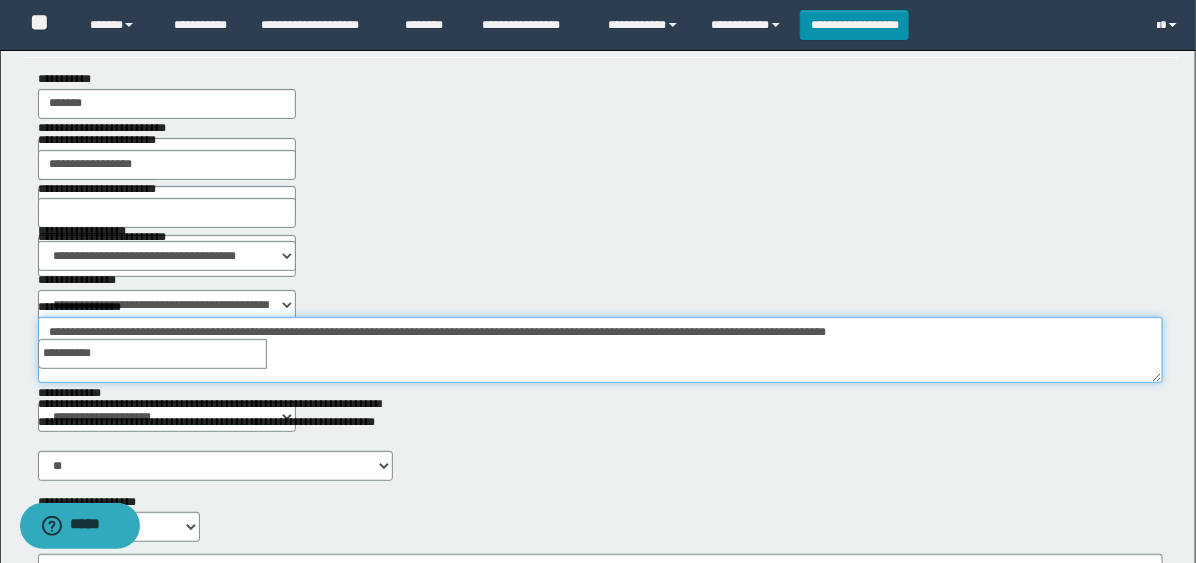 type on "**********" 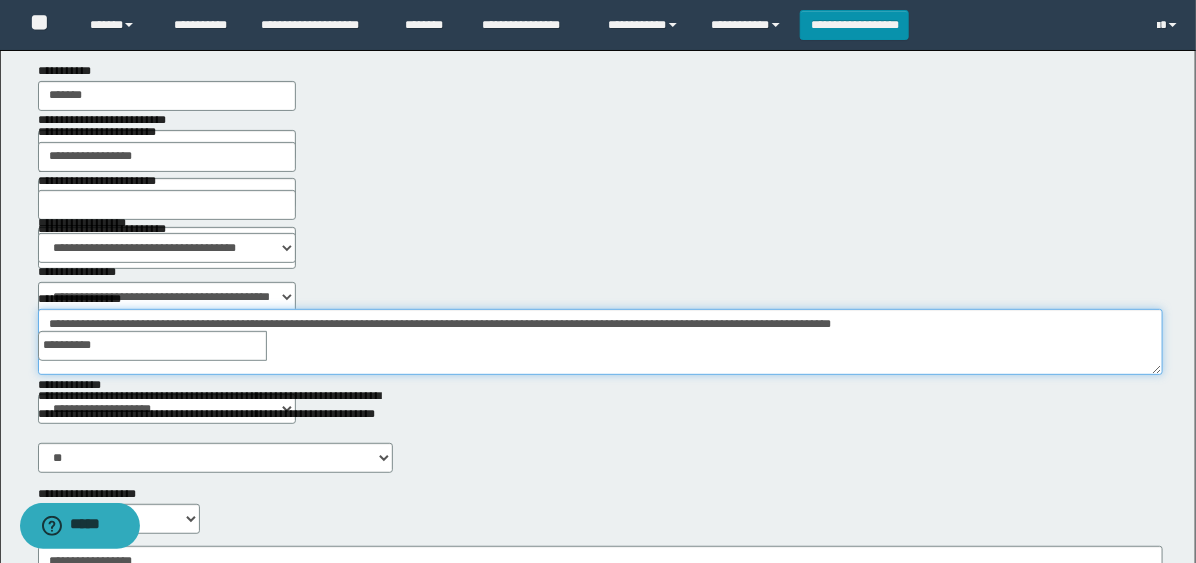 scroll, scrollTop: 0, scrollLeft: 0, axis: both 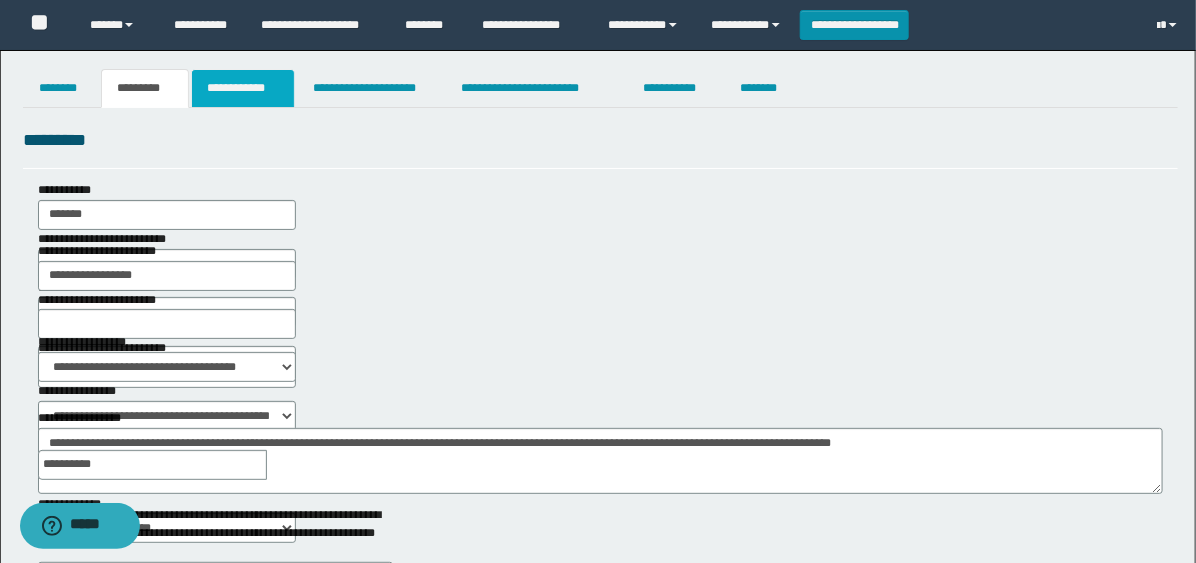 click on "**********" at bounding box center [243, 88] 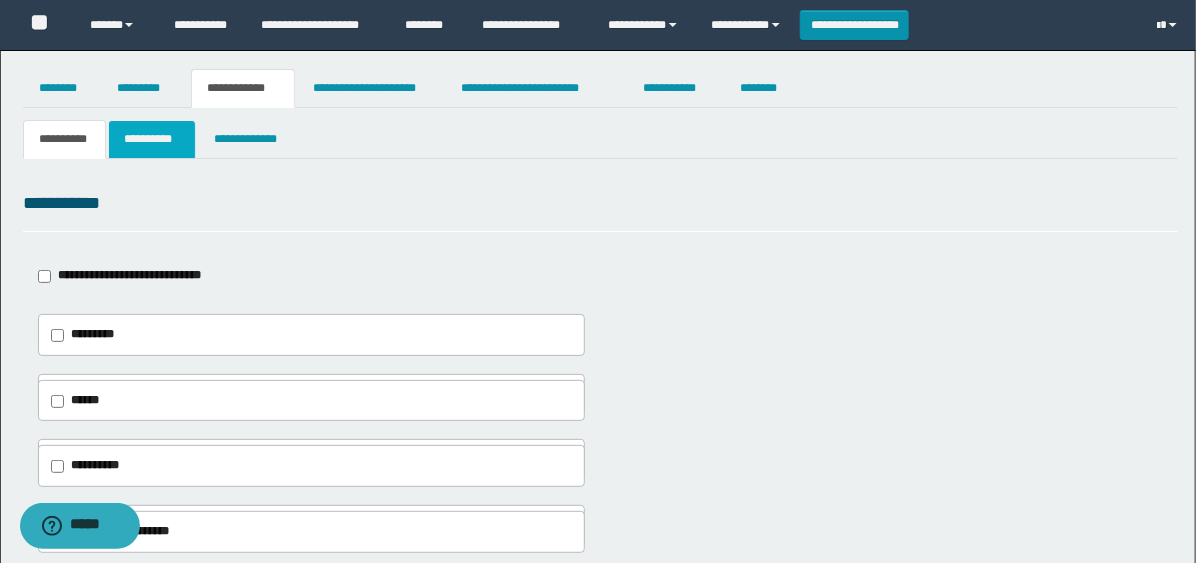 click on "**********" at bounding box center [152, 139] 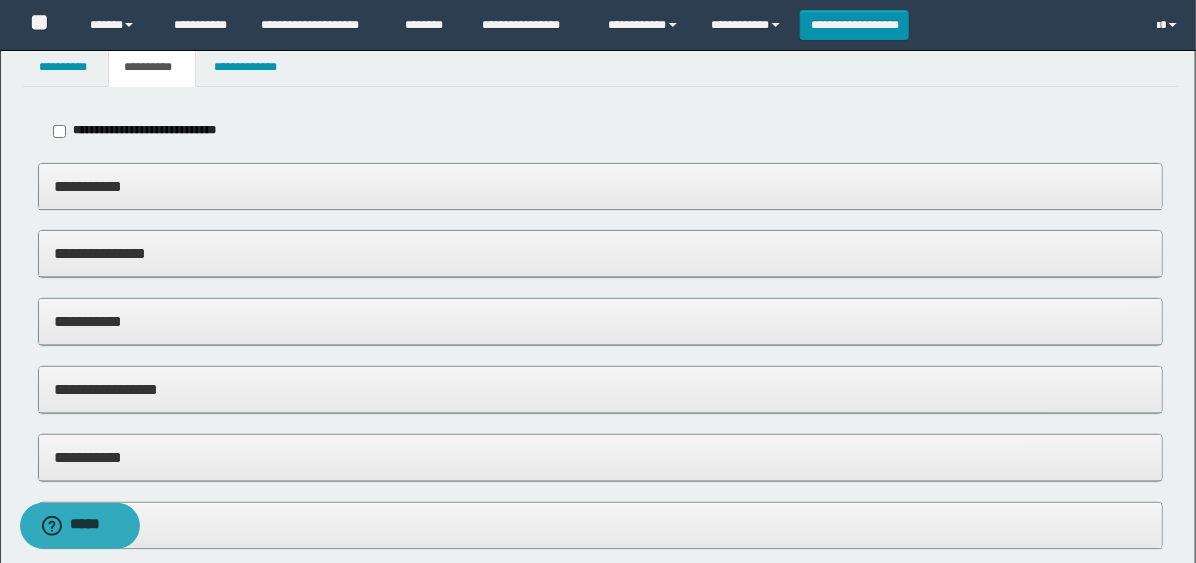 scroll, scrollTop: 111, scrollLeft: 0, axis: vertical 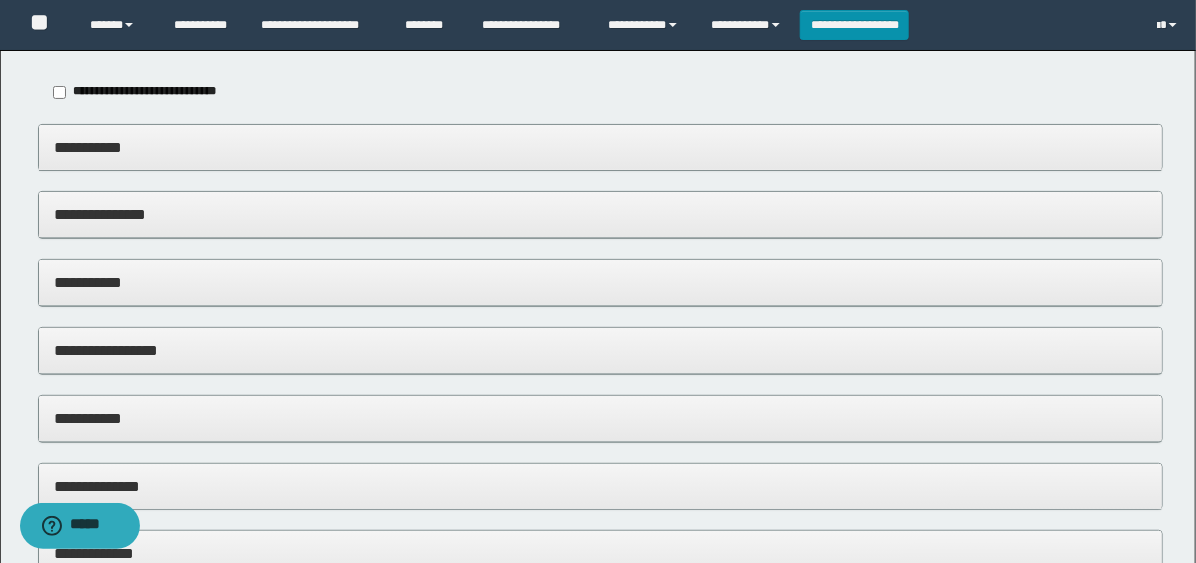 click on "**********" at bounding box center (600, 282) 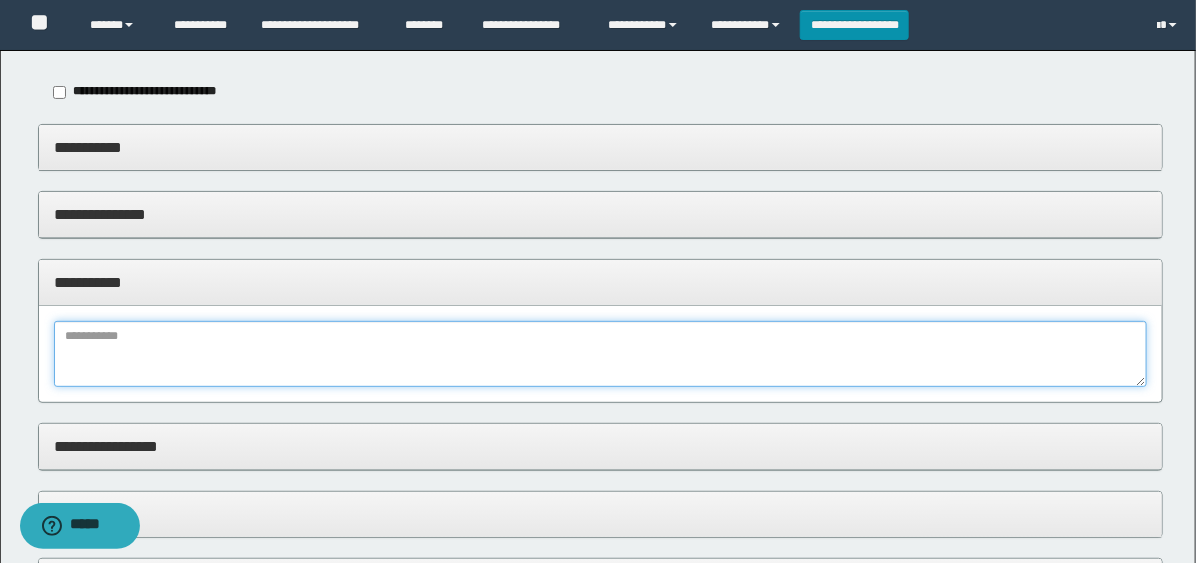 click at bounding box center [600, 354] 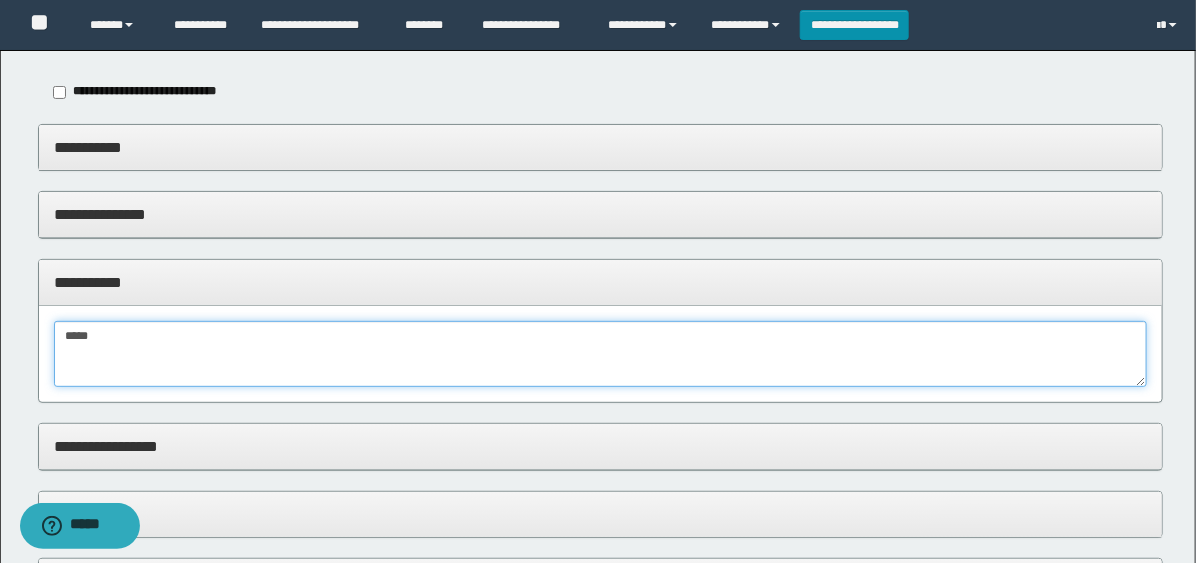 scroll, scrollTop: 600, scrollLeft: 0, axis: vertical 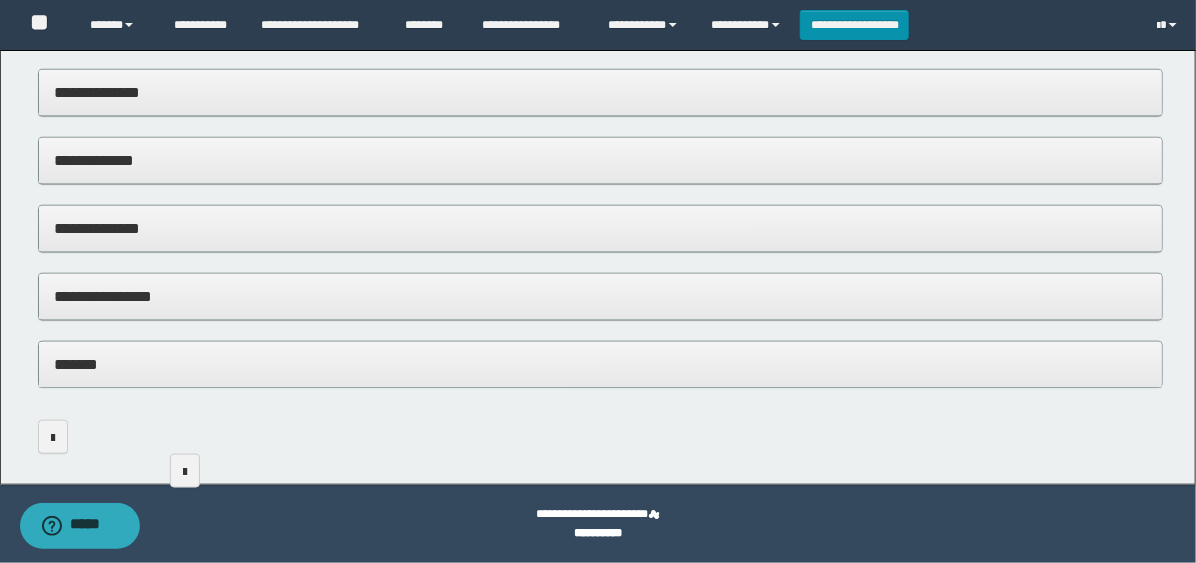 type on "*****" 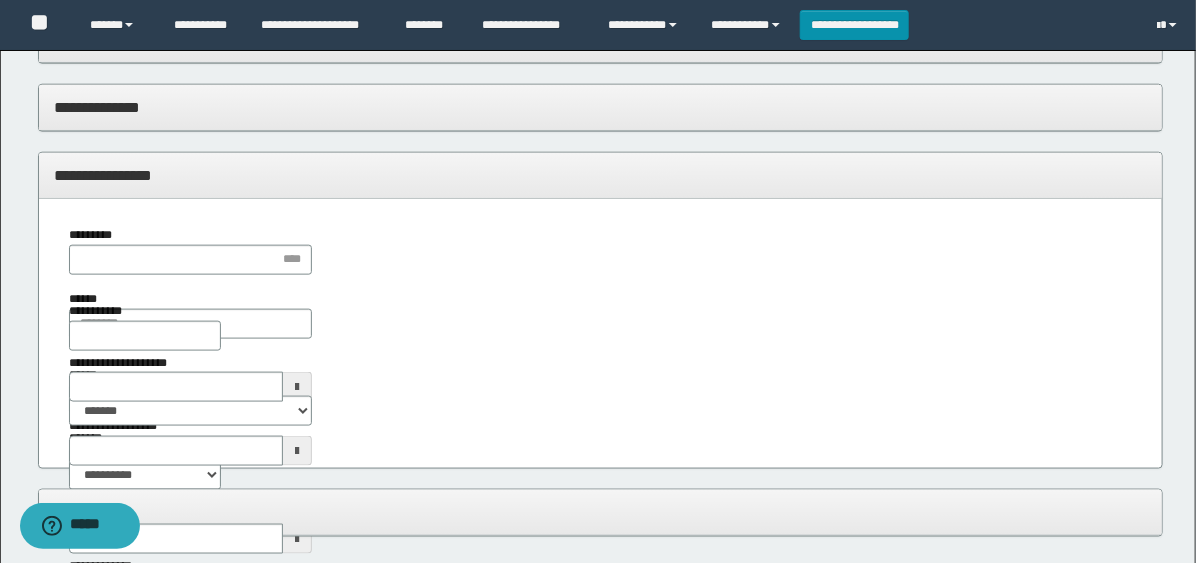 scroll, scrollTop: 822, scrollLeft: 0, axis: vertical 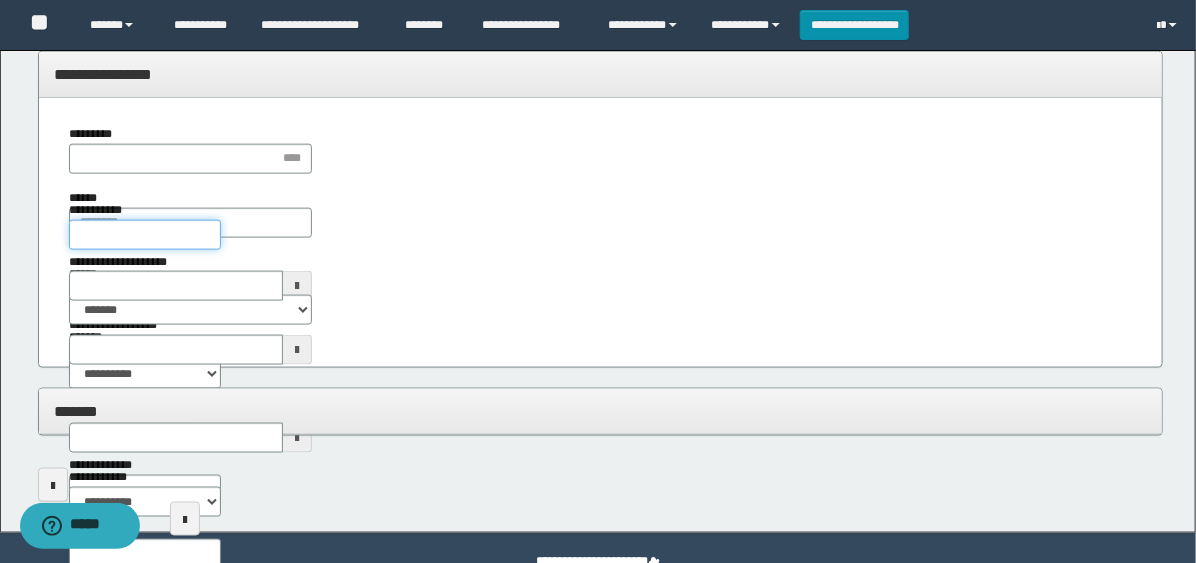 click on "**********" at bounding box center [145, 235] 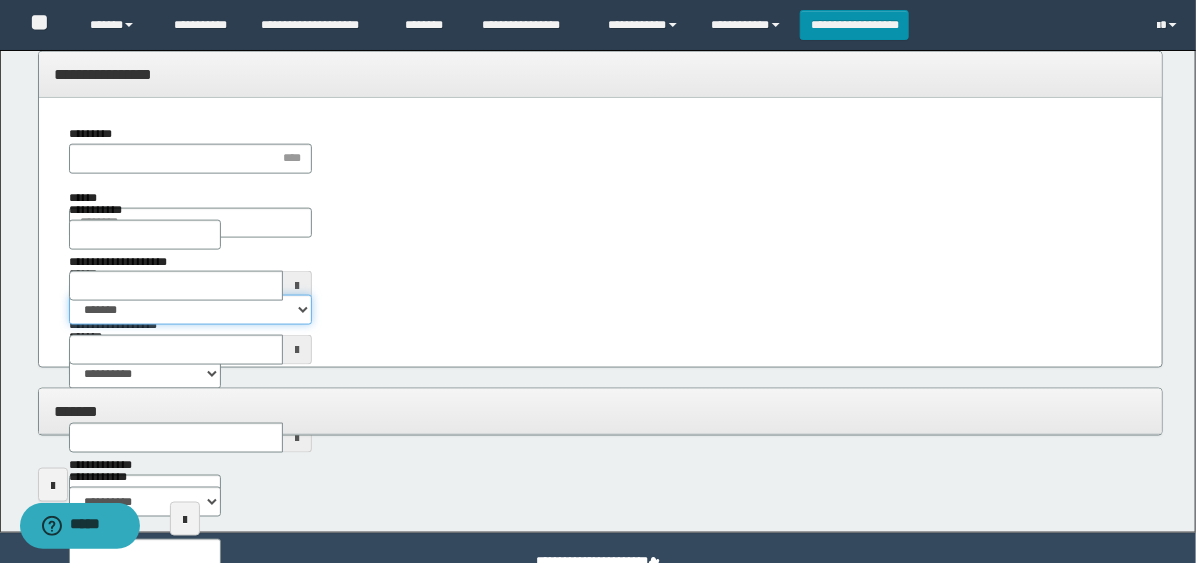 drag, startPoint x: 170, startPoint y: 302, endPoint x: 194, endPoint y: 320, distance: 30 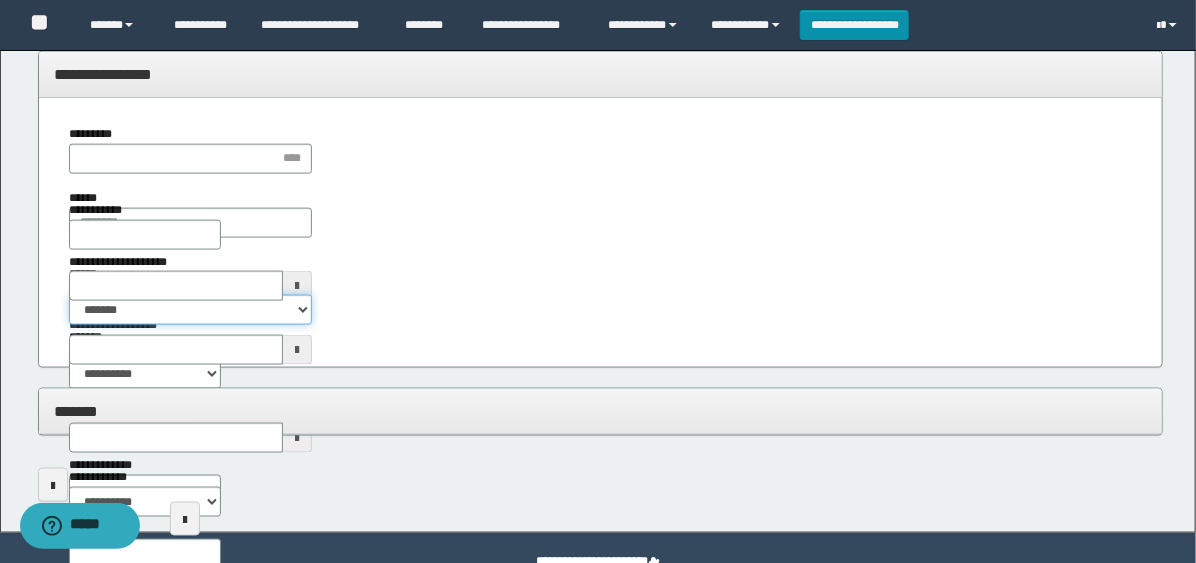 select on "*" 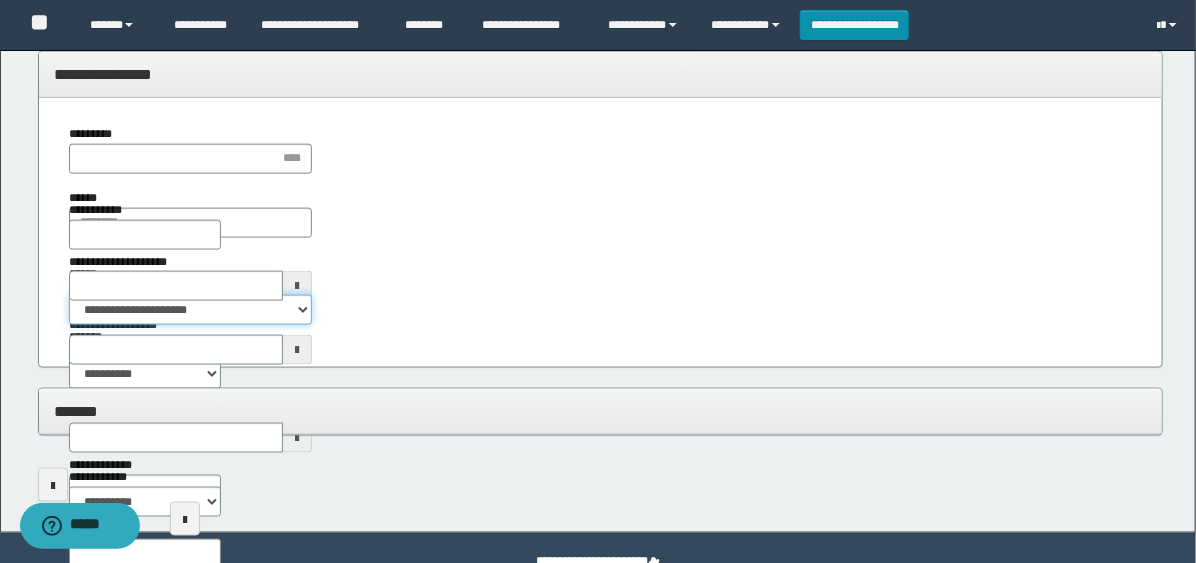 click on "**********" at bounding box center [190, 310] 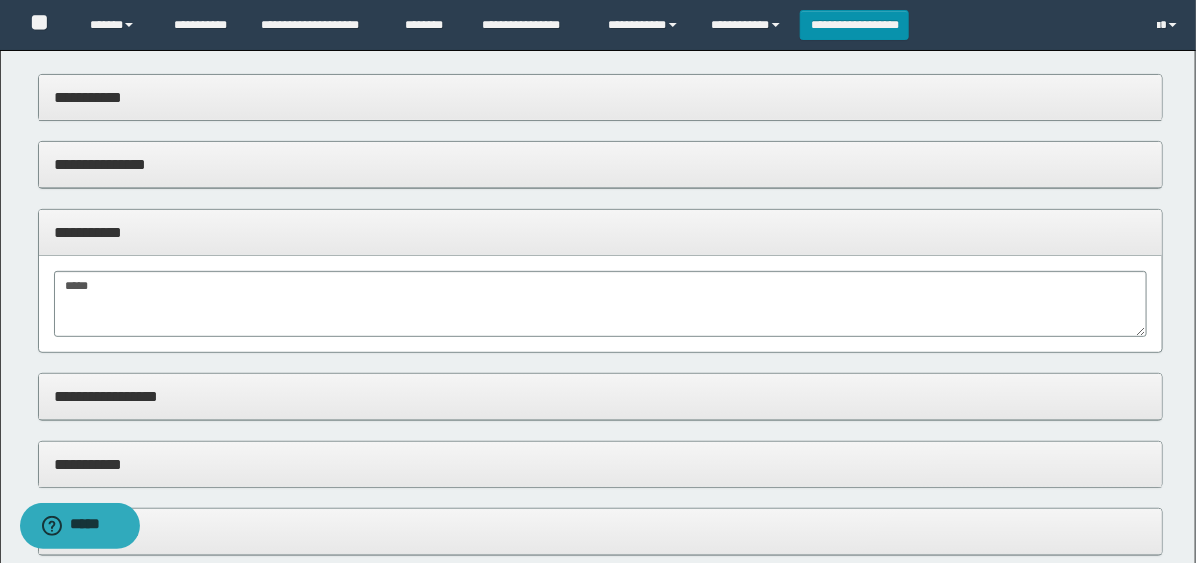 scroll, scrollTop: 0, scrollLeft: 0, axis: both 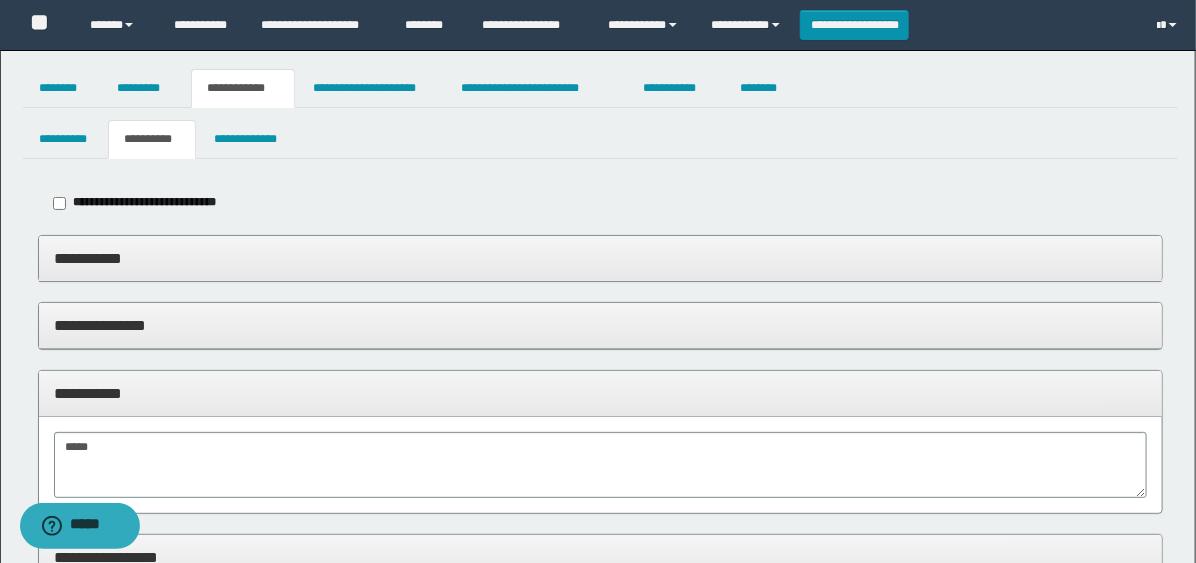 click on "**********" at bounding box center (598, 702) 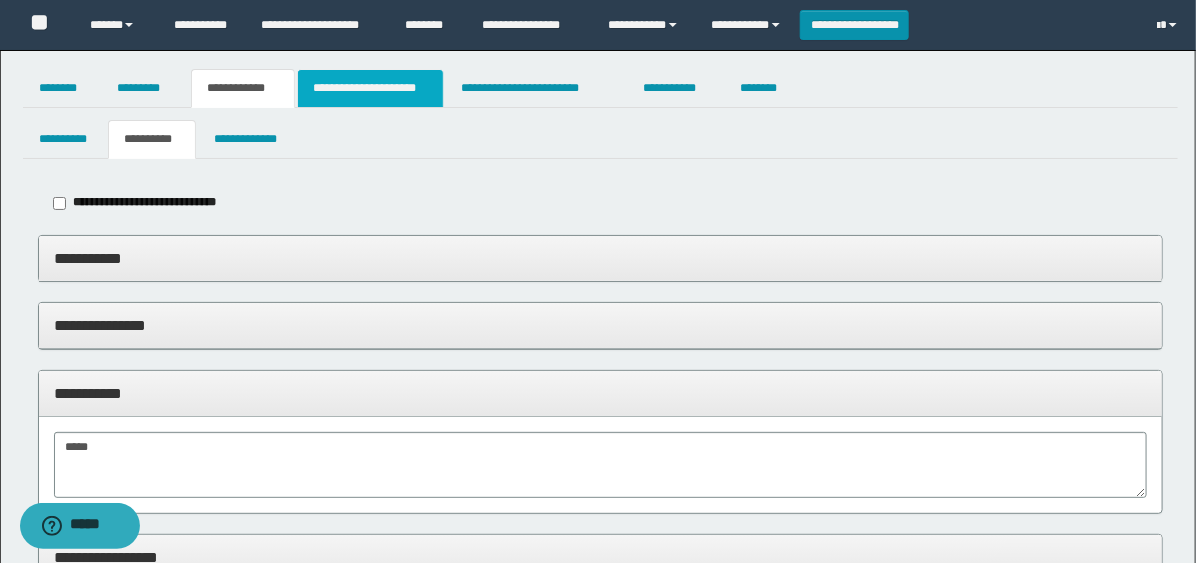 click on "**********" at bounding box center (370, 88) 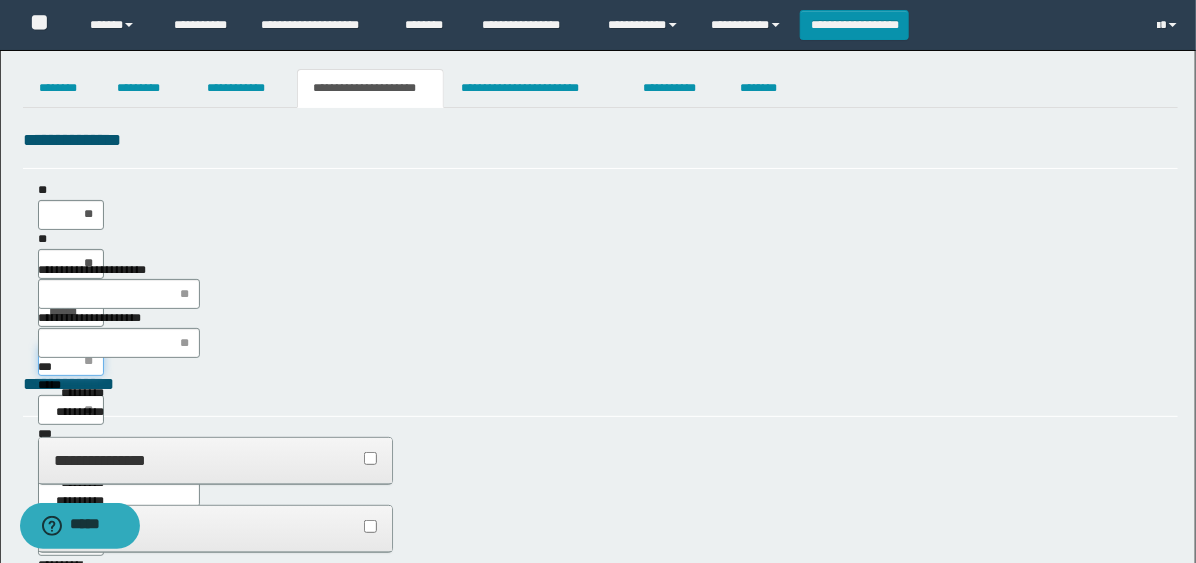 click on "****" at bounding box center (71, 361) 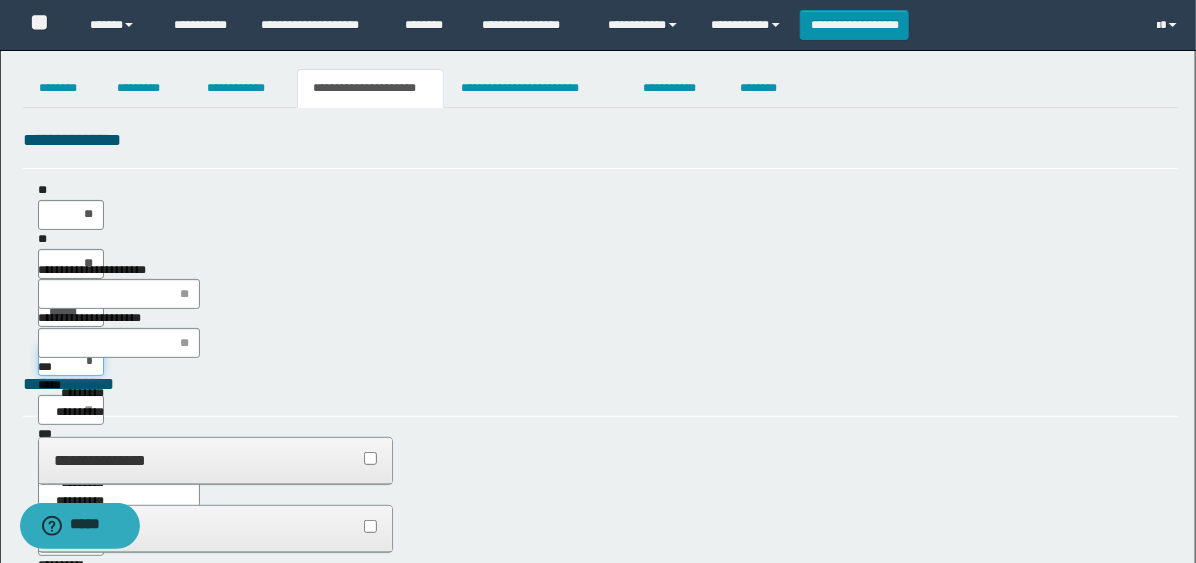 type on "**" 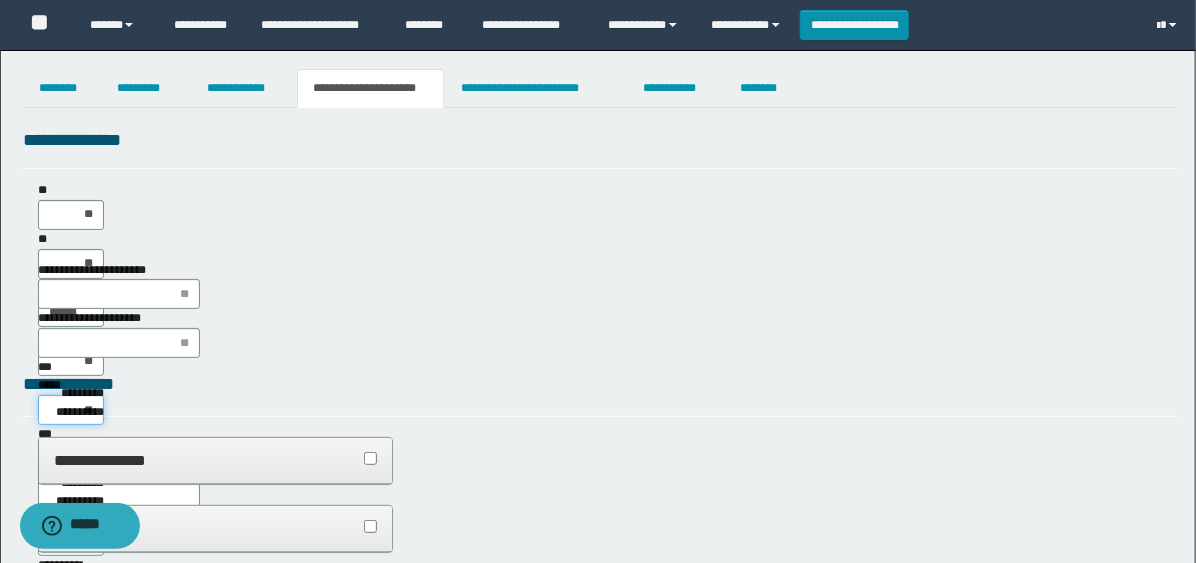 type on "***" 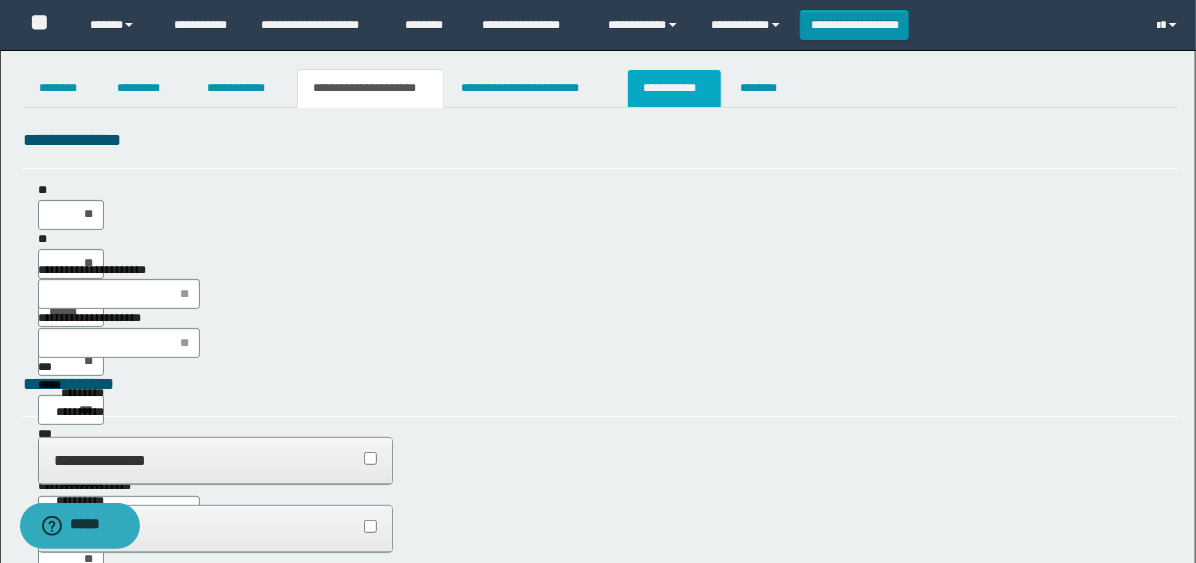 click on "**********" at bounding box center [674, 88] 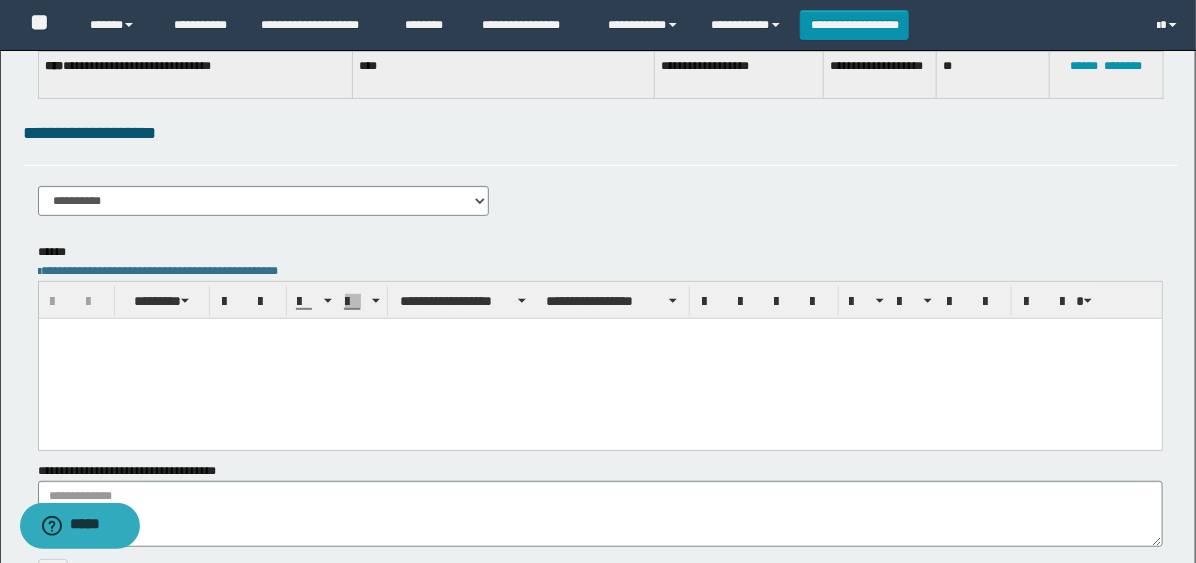 scroll, scrollTop: 222, scrollLeft: 0, axis: vertical 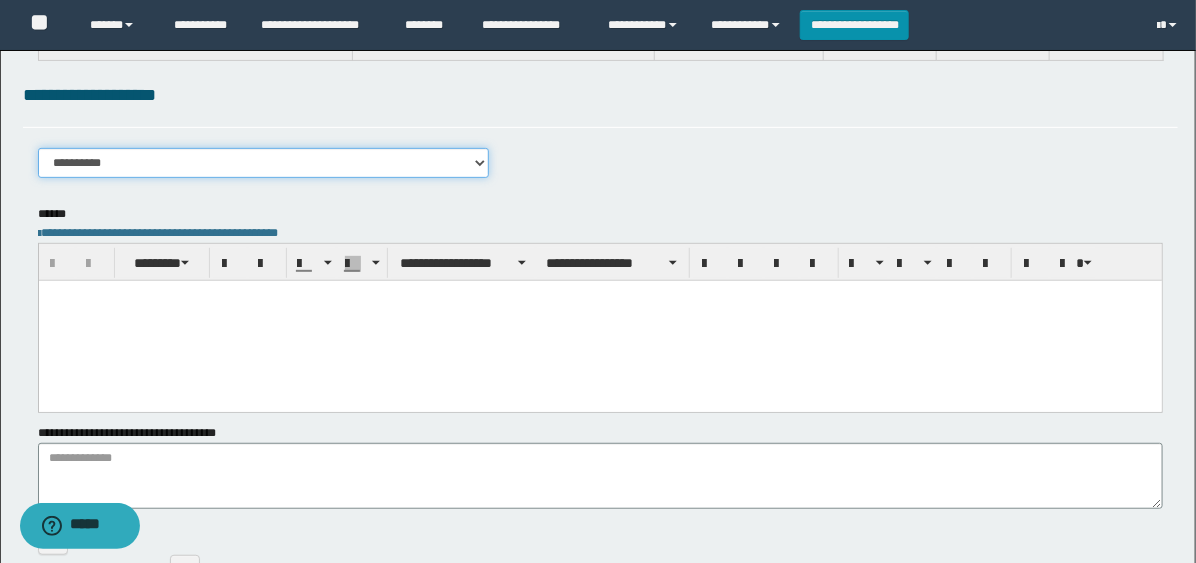 click on "**********" at bounding box center [263, 163] 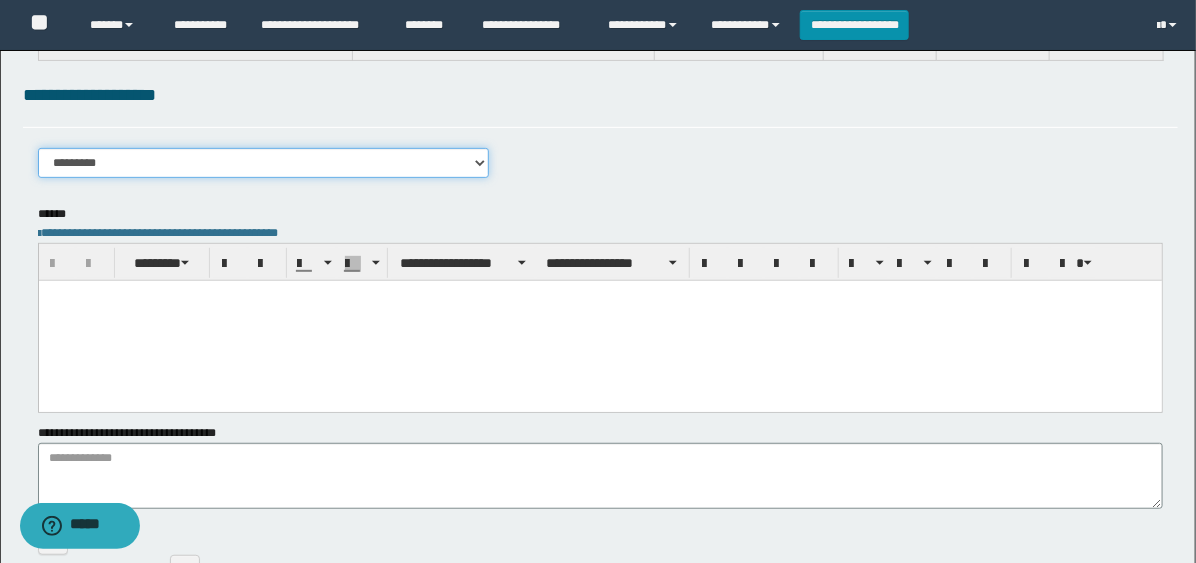 click on "**********" at bounding box center (263, 163) 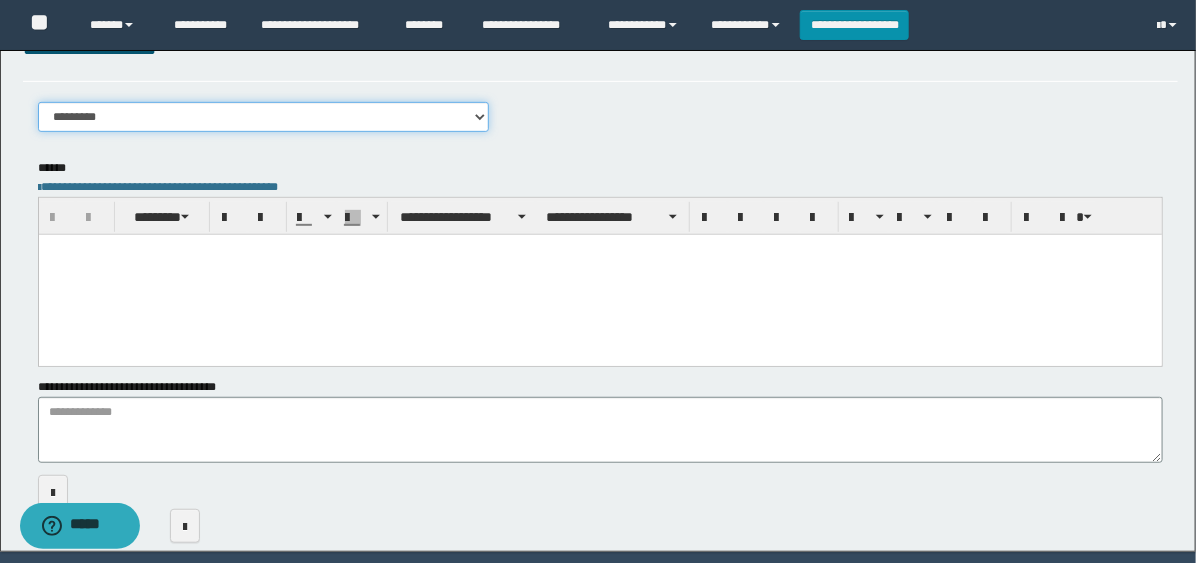 scroll, scrollTop: 334, scrollLeft: 0, axis: vertical 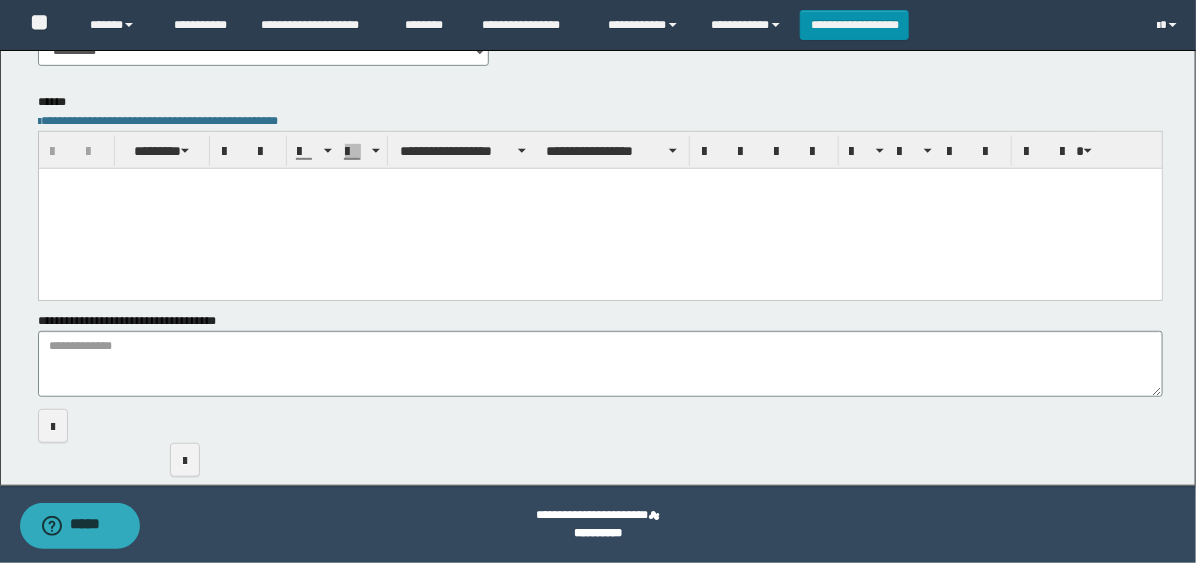 click at bounding box center [599, 208] 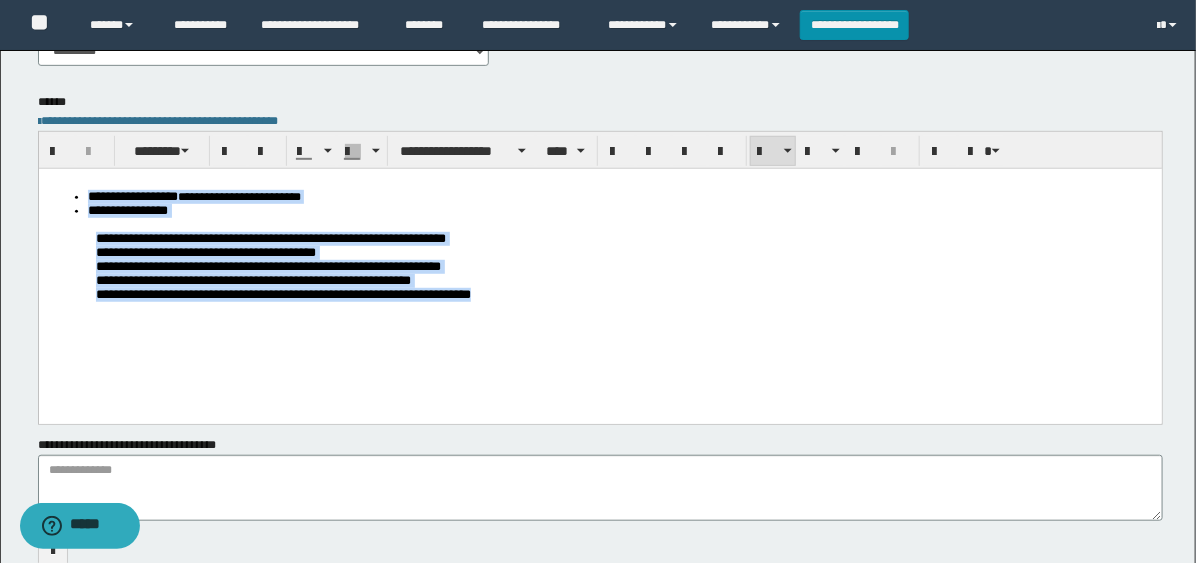 drag, startPoint x: 592, startPoint y: 312, endPoint x: 38, endPoint y: 351, distance: 555.37103 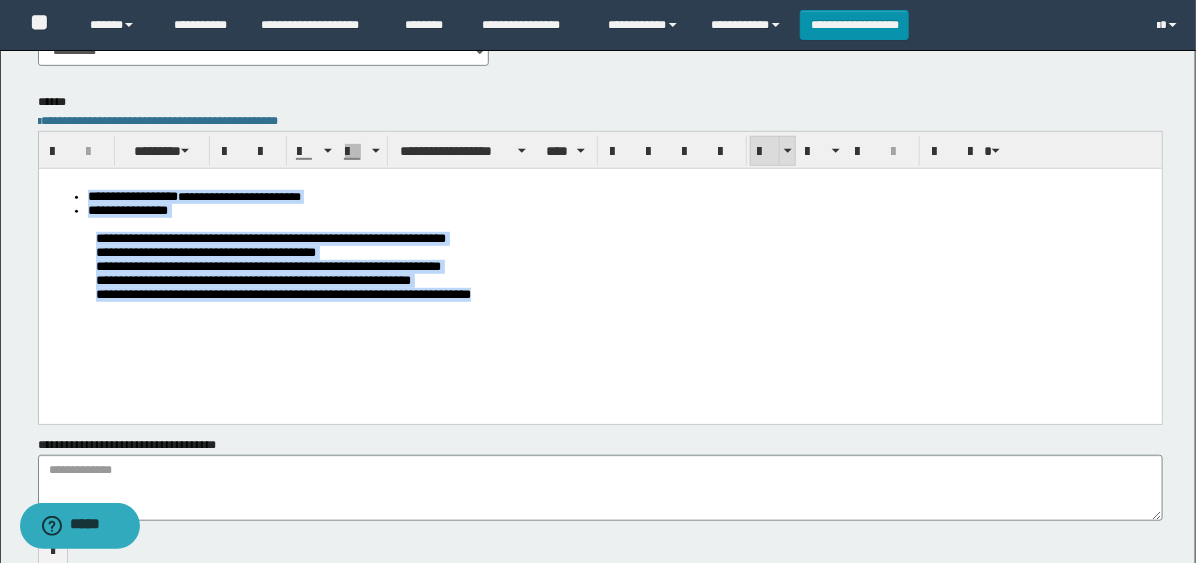 click at bounding box center [765, 152] 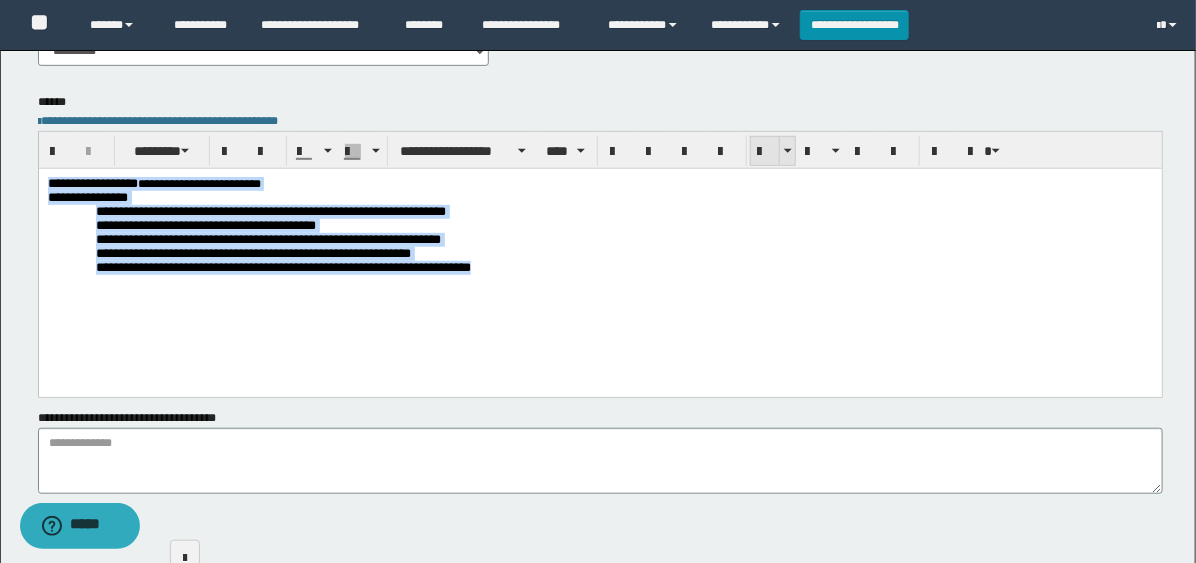 click at bounding box center (765, 152) 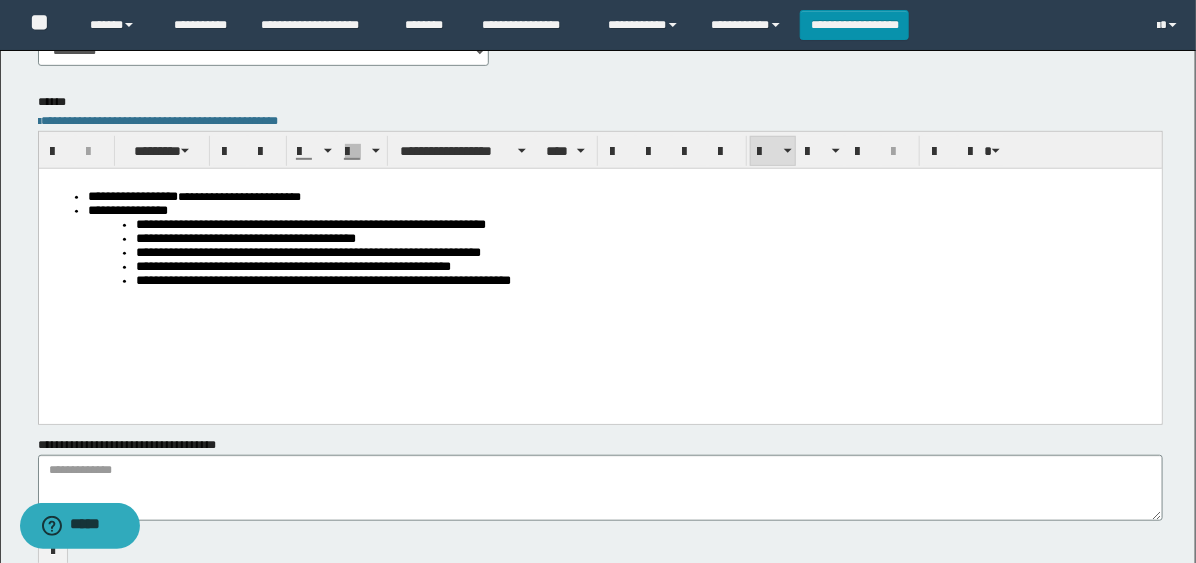 click on "**********" at bounding box center (292, 265) 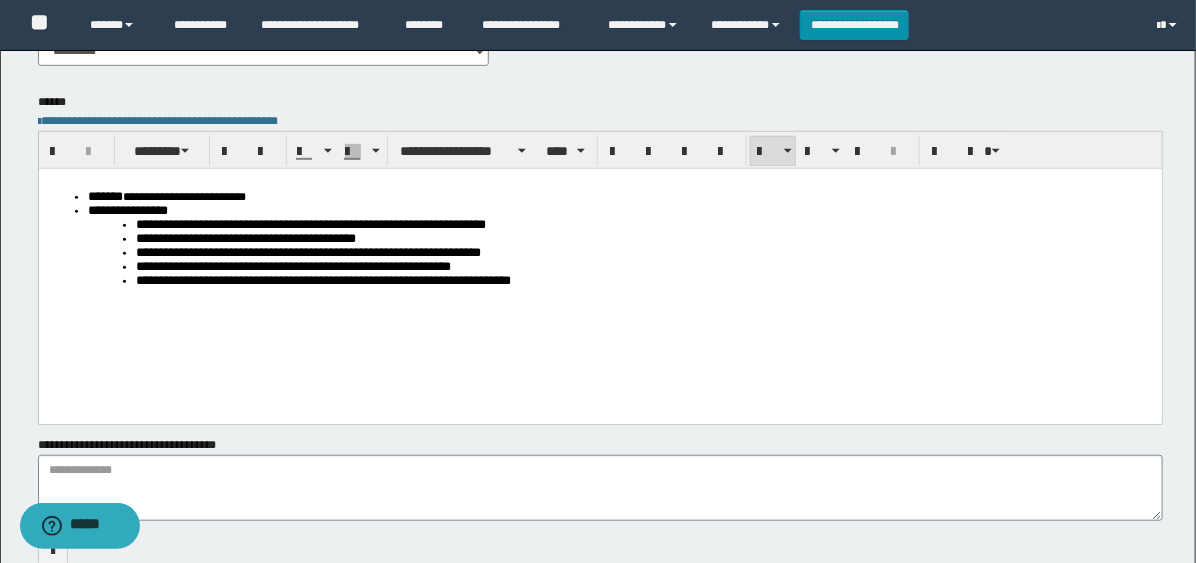 scroll, scrollTop: 0, scrollLeft: 0, axis: both 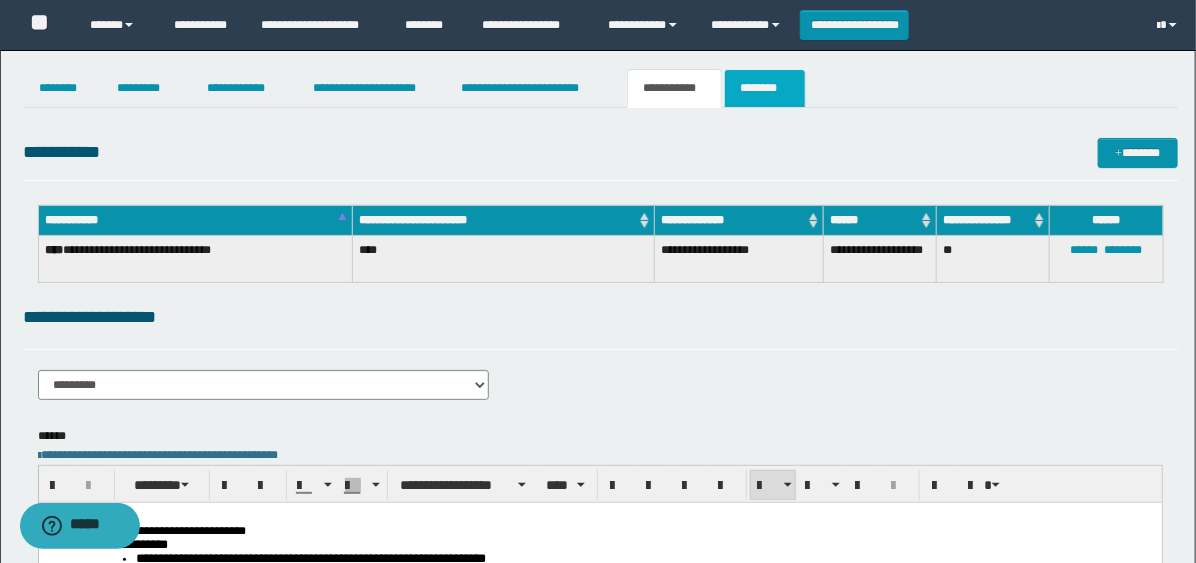 click on "********" at bounding box center (765, 88) 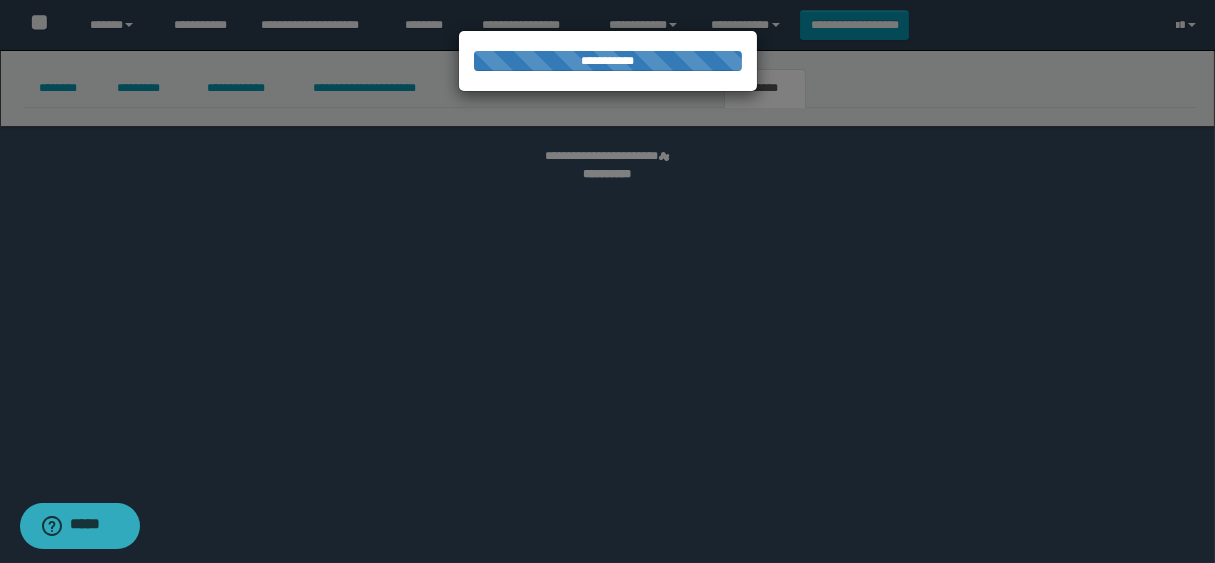 select 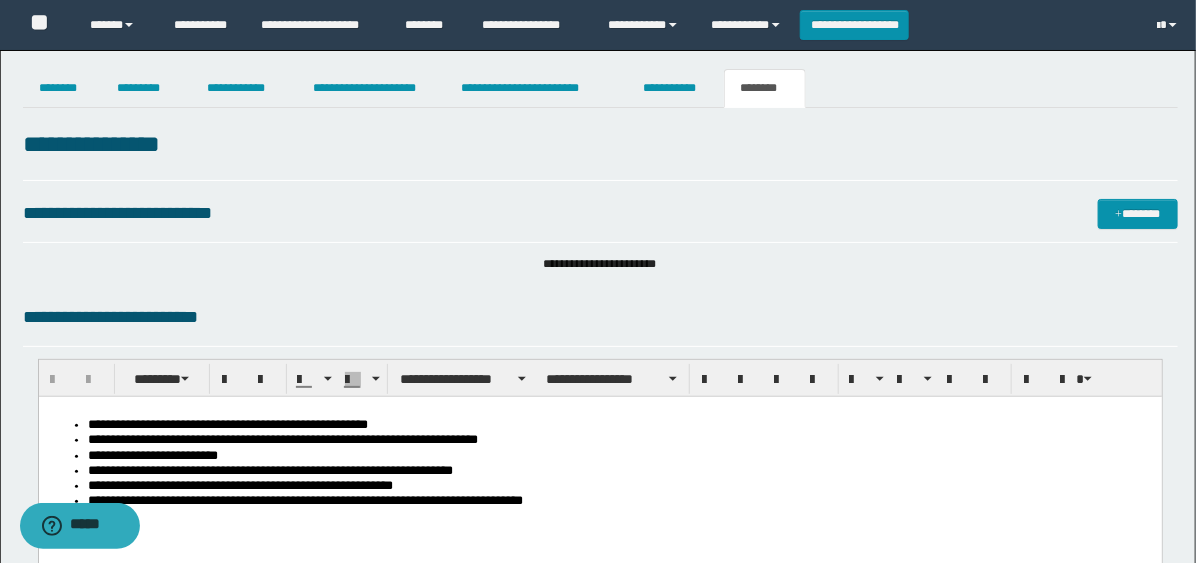 scroll, scrollTop: 0, scrollLeft: 0, axis: both 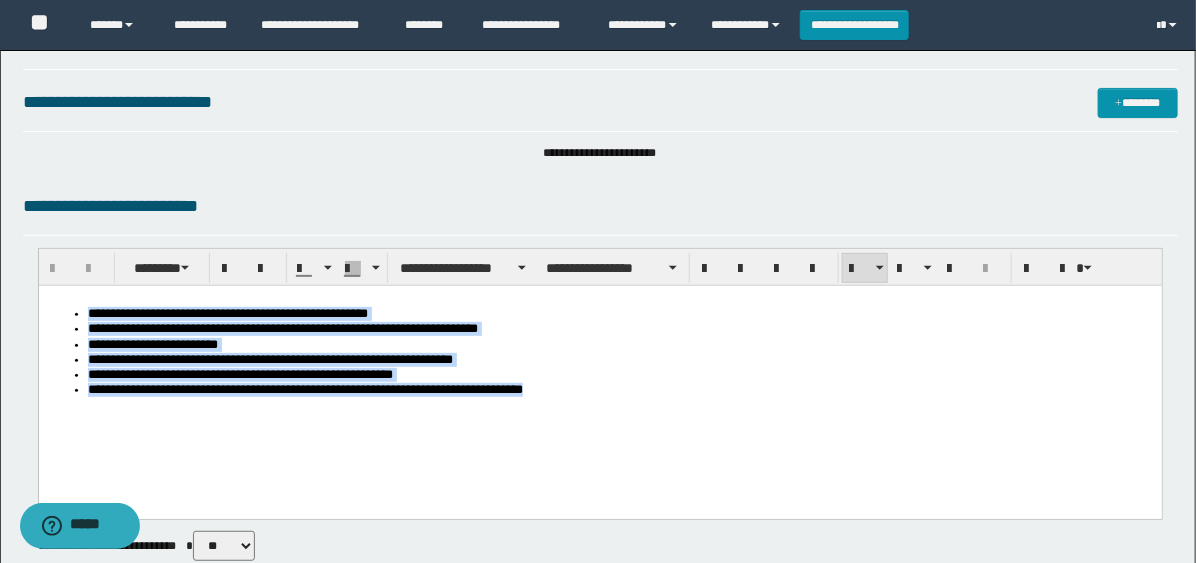 drag, startPoint x: 556, startPoint y: 415, endPoint x: 38, endPoint y: 533, distance: 531.2702 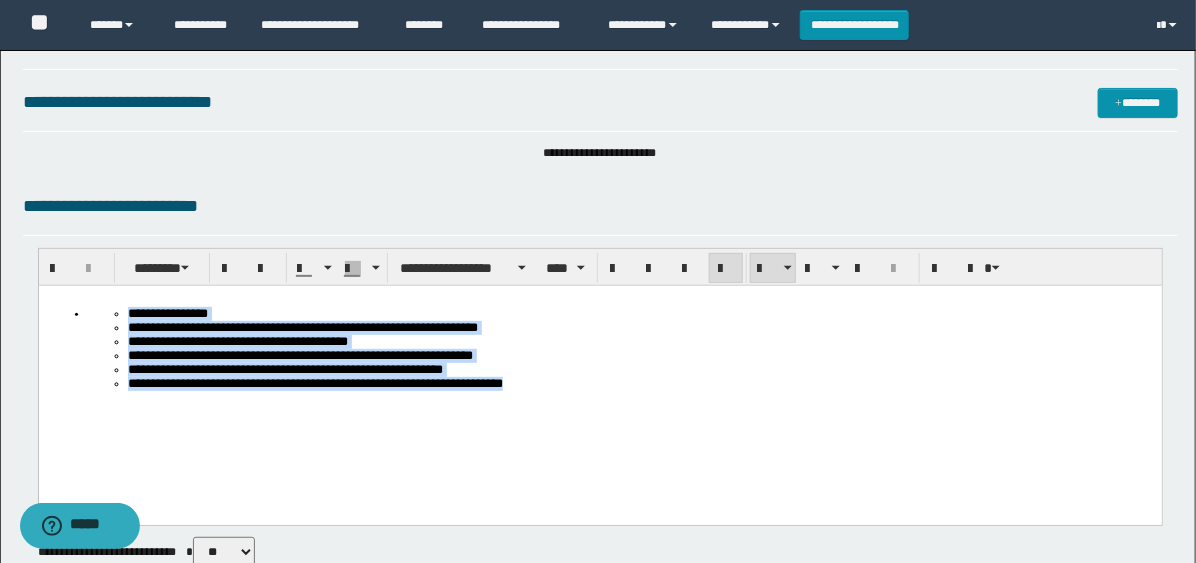 drag, startPoint x: 651, startPoint y: 412, endPoint x: 109, endPoint y: 284, distance: 556.9093 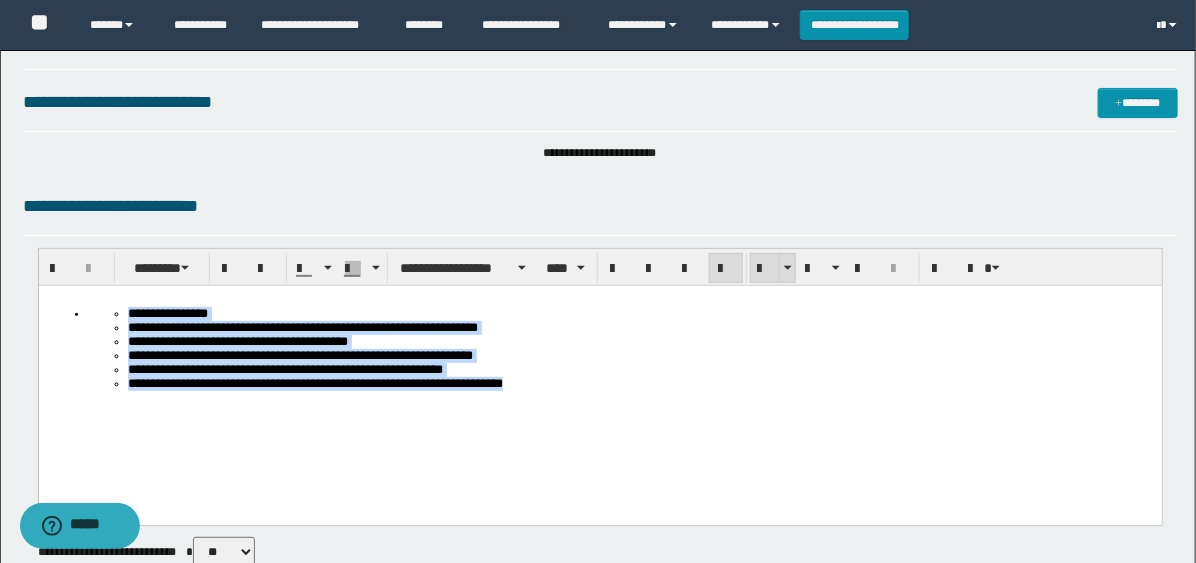 click at bounding box center (765, 269) 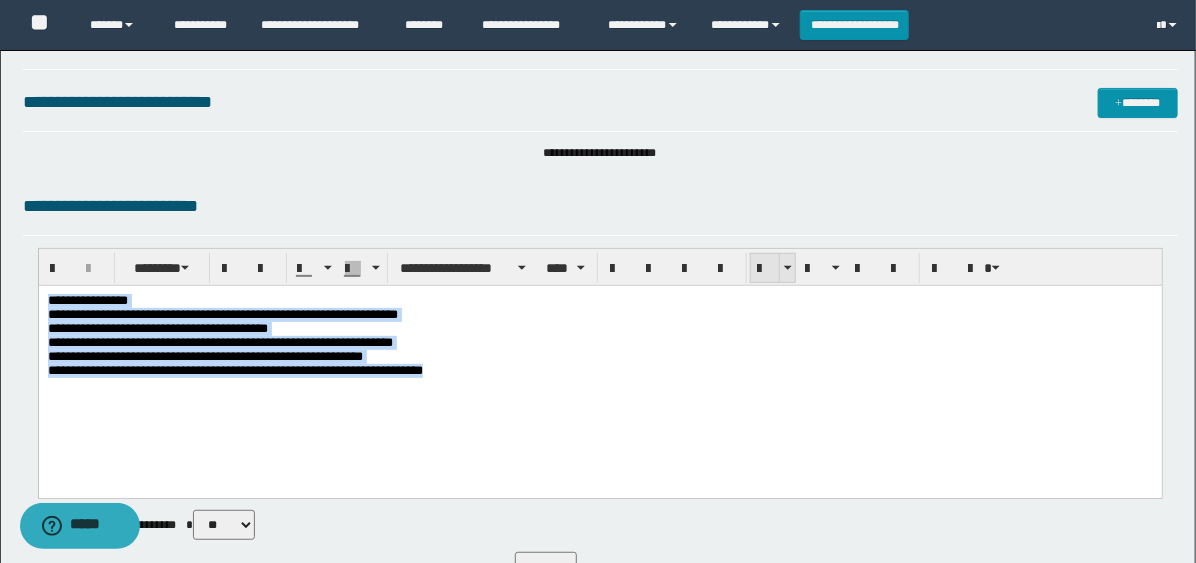 click at bounding box center [765, 269] 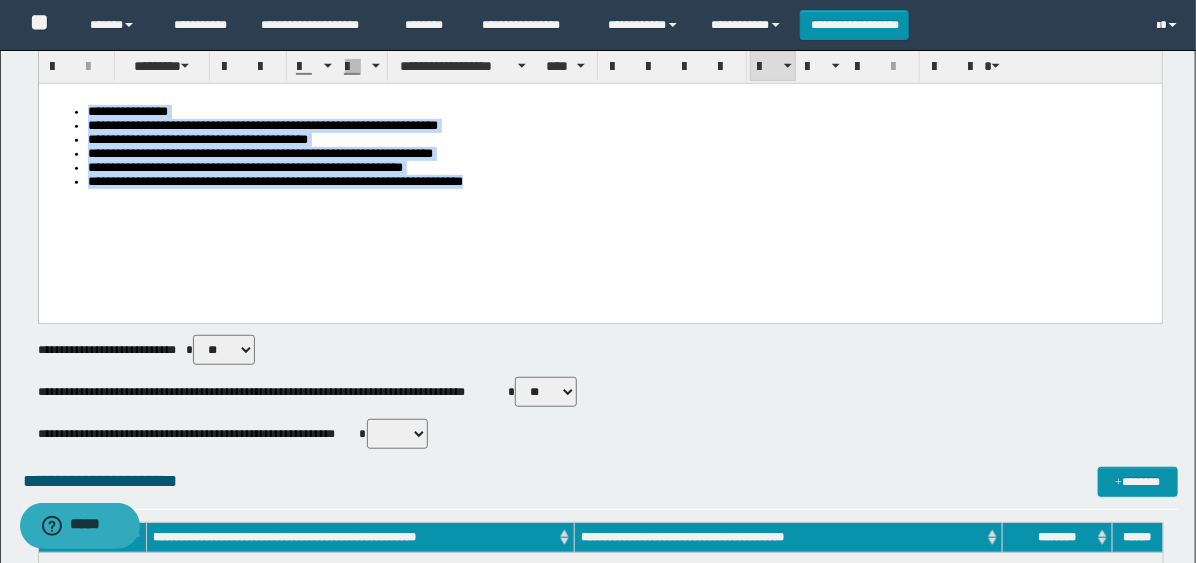 scroll, scrollTop: 444, scrollLeft: 0, axis: vertical 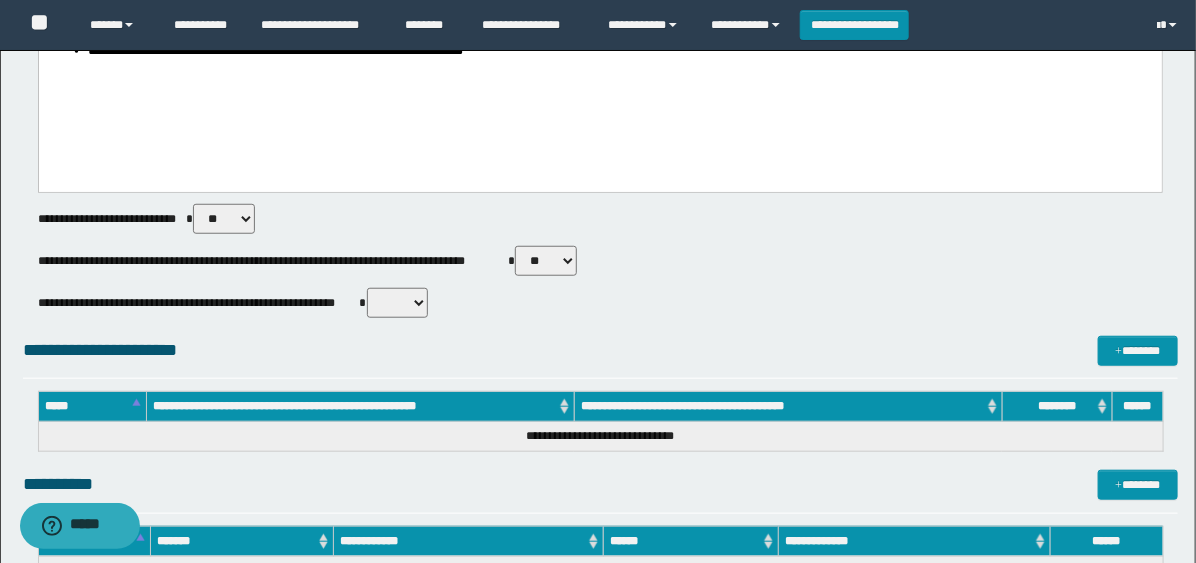click on "**
**" at bounding box center [546, 261] 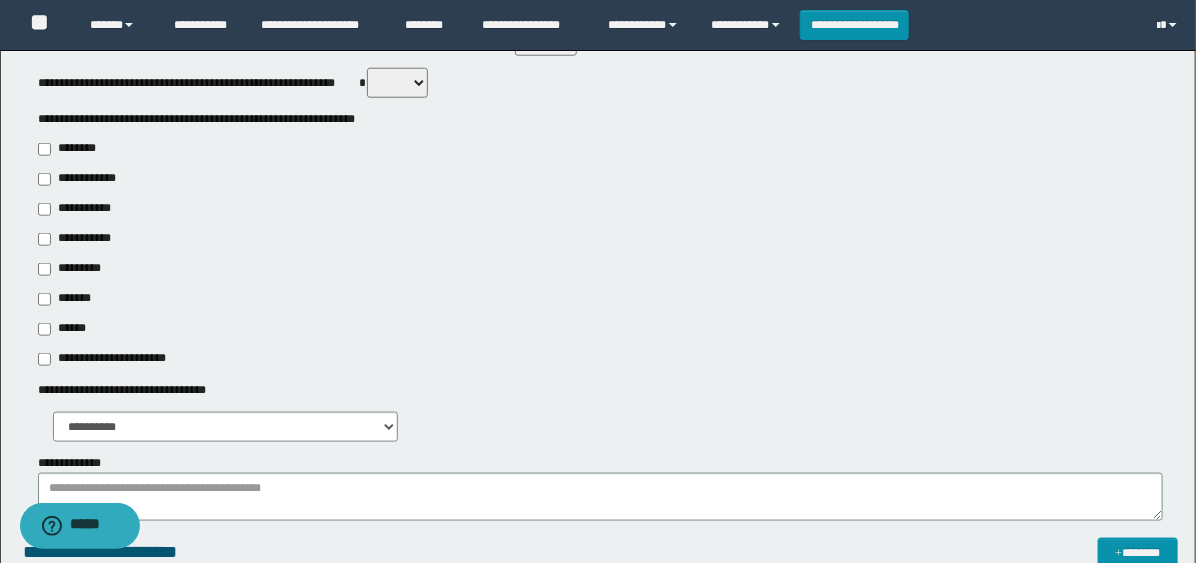 scroll, scrollTop: 666, scrollLeft: 0, axis: vertical 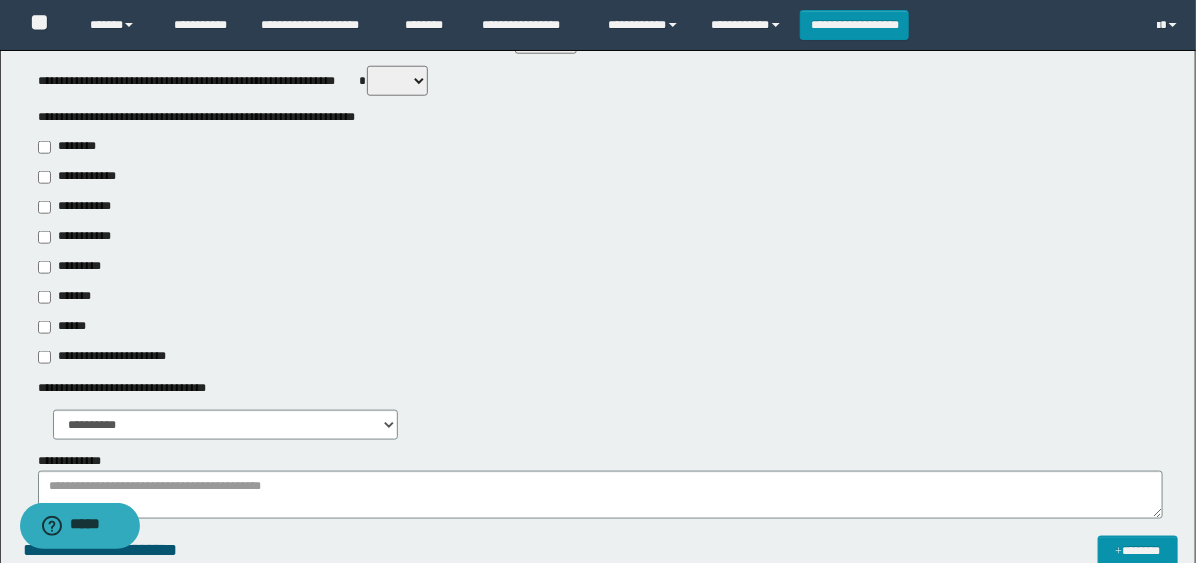 click on "**********" at bounding box center [81, 207] 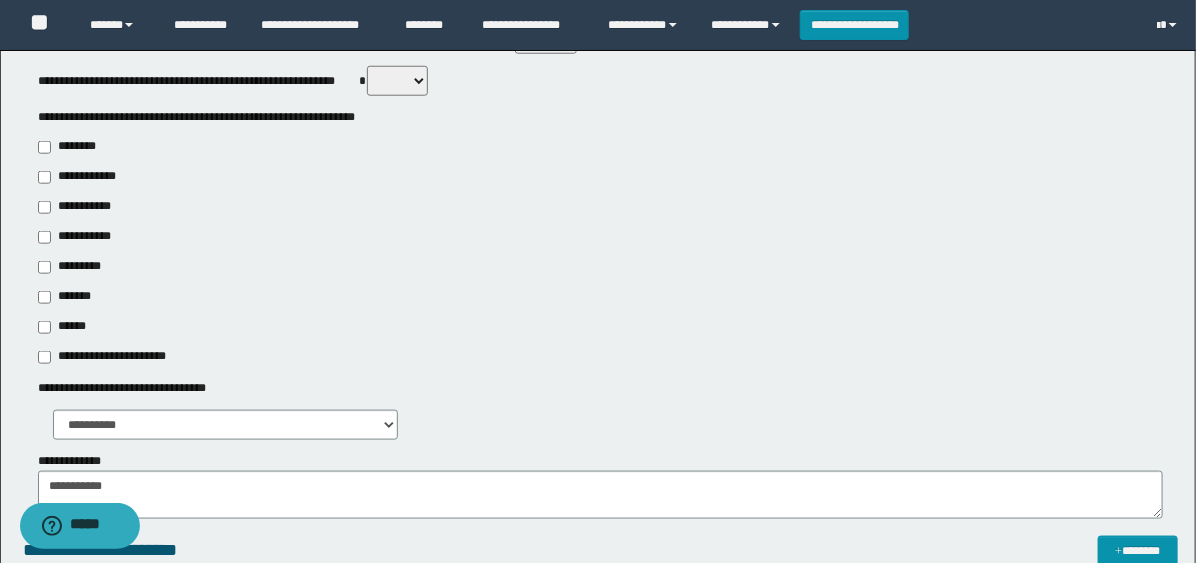 click on "**********" at bounding box center (76, 237) 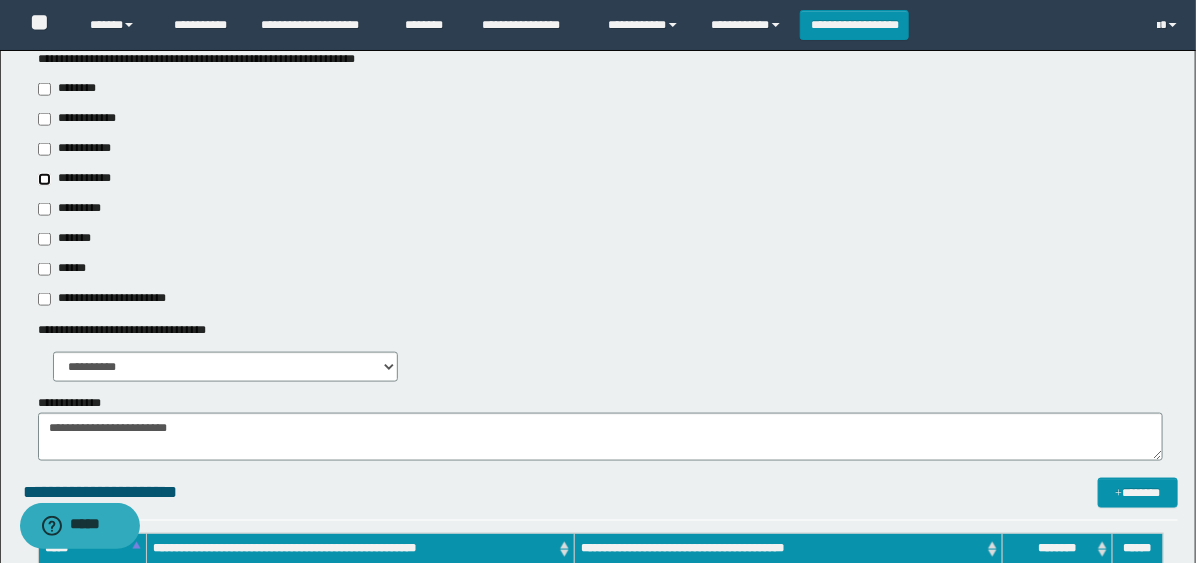 scroll, scrollTop: 777, scrollLeft: 0, axis: vertical 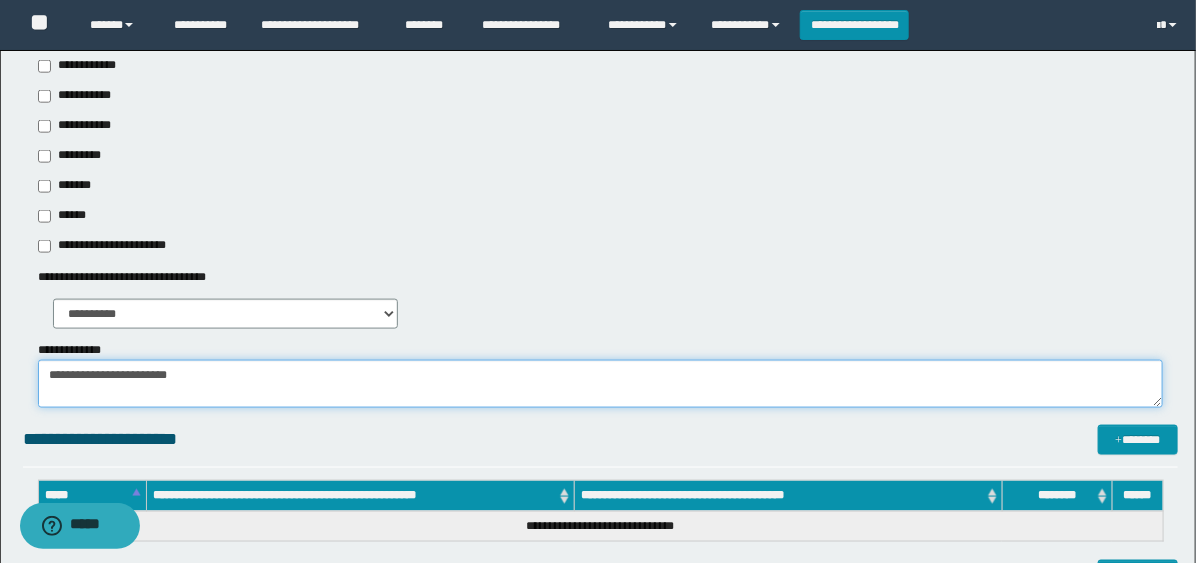 click on "**********" at bounding box center [600, 384] 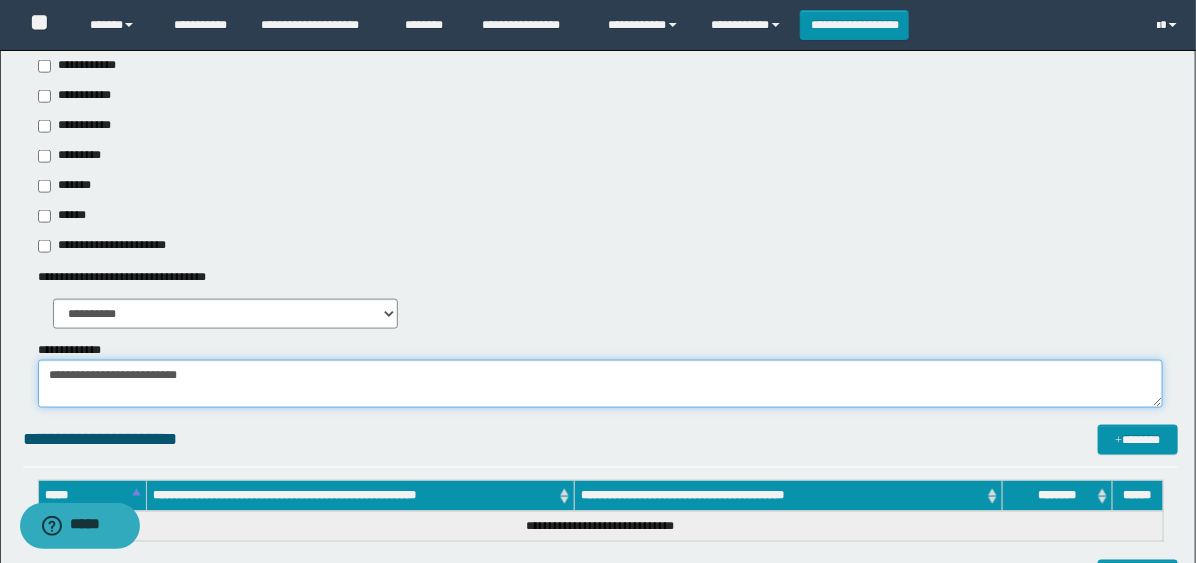paste on "**********" 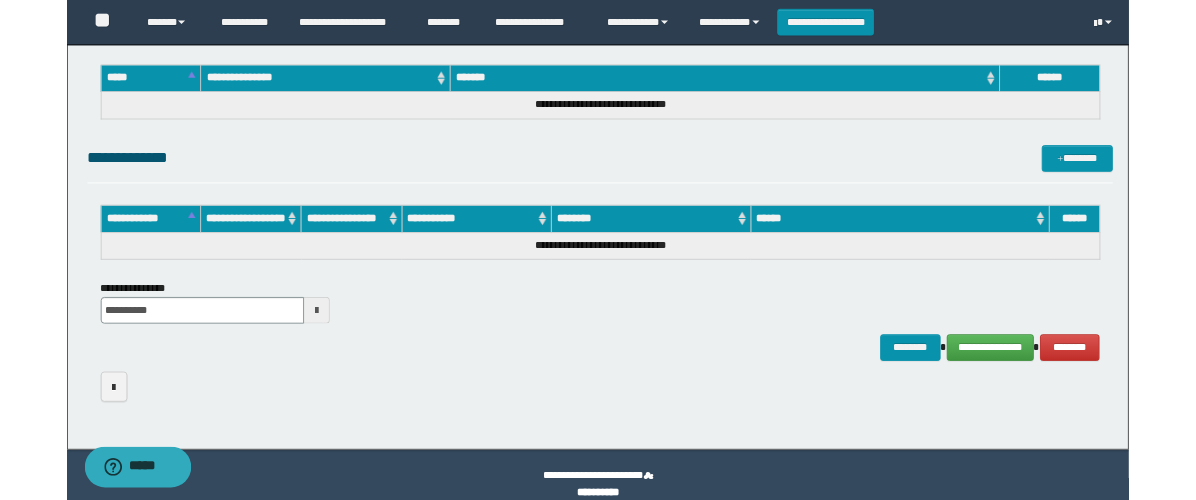scroll, scrollTop: 1487, scrollLeft: 0, axis: vertical 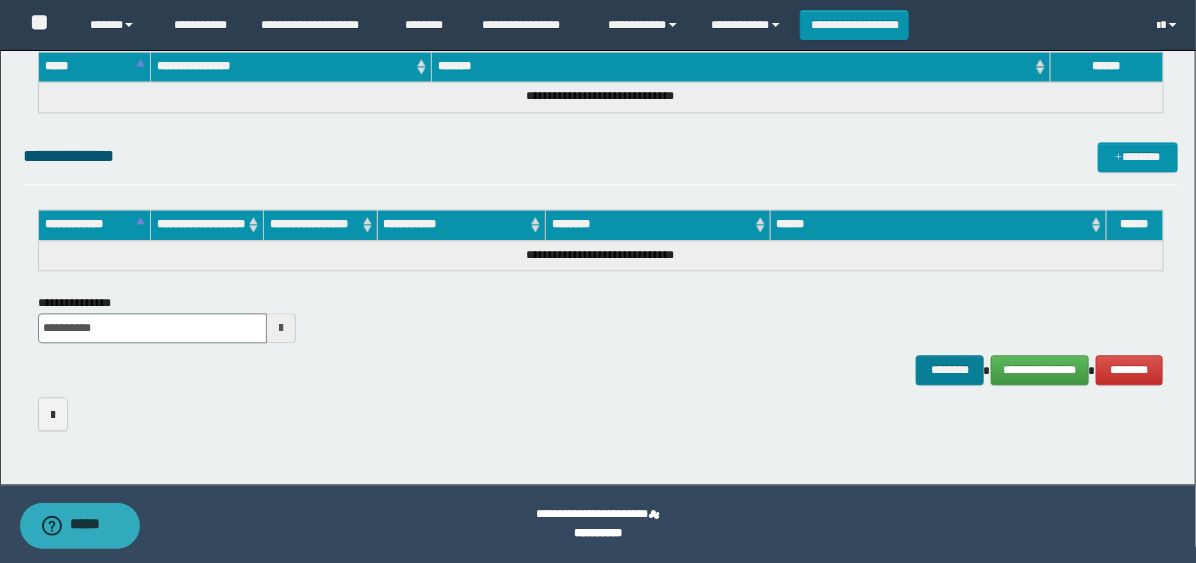 type on "**********" 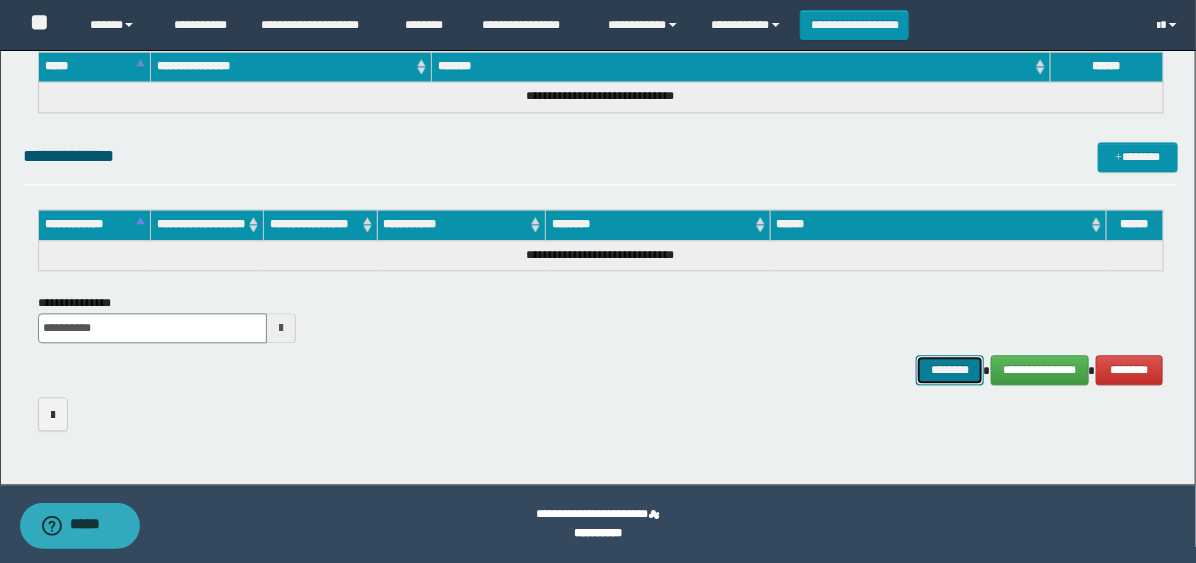 click on "********" at bounding box center (950, 370) 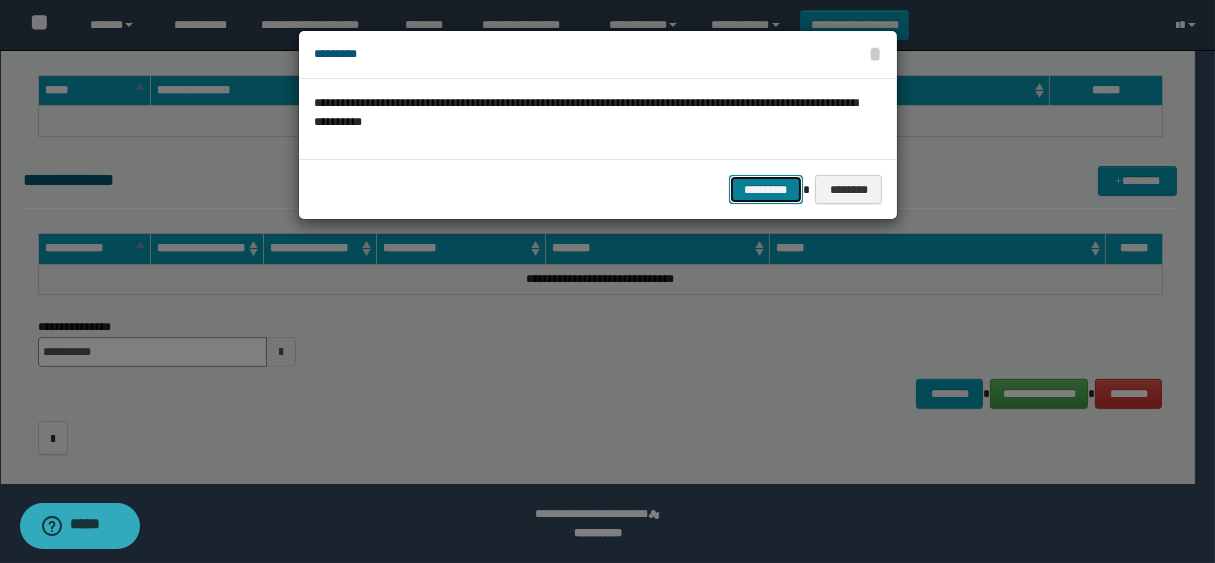 click on "*********" at bounding box center [766, 190] 